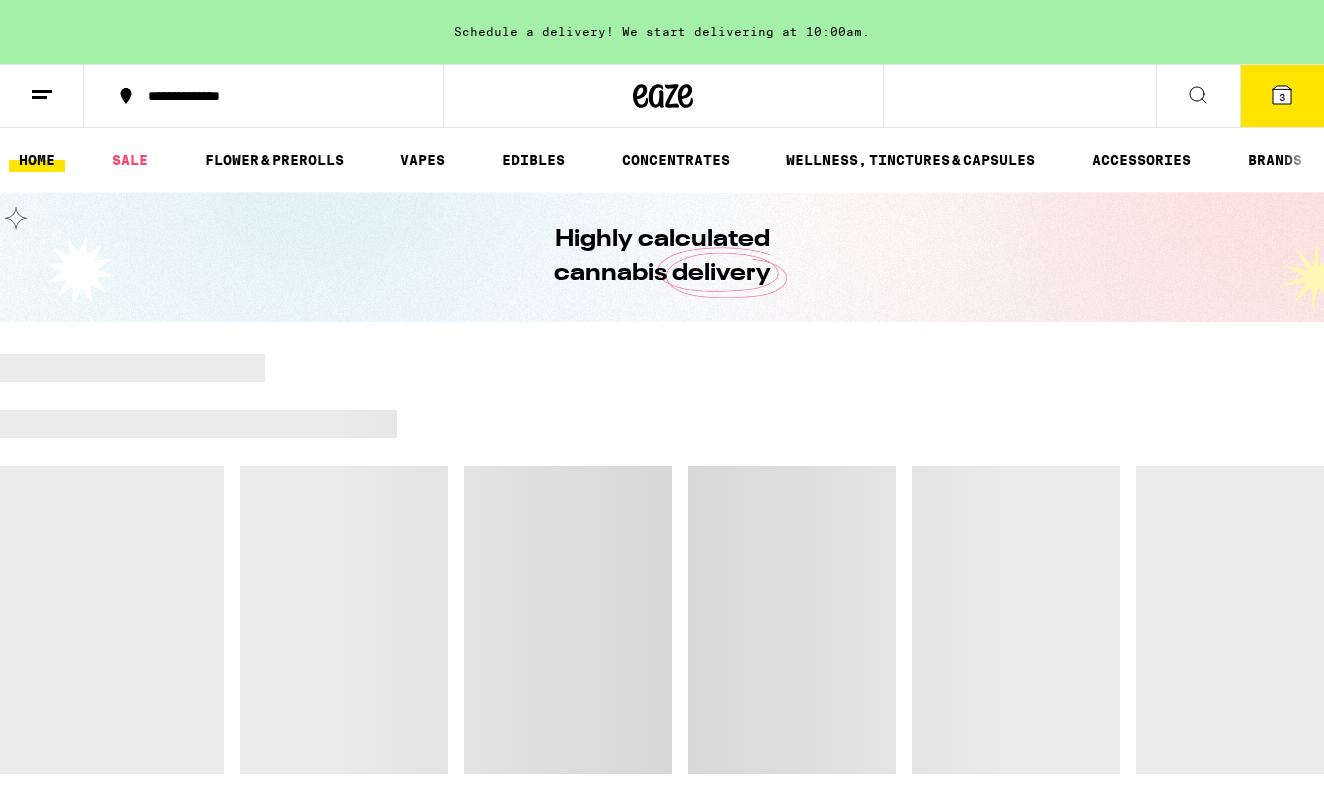 scroll, scrollTop: 0, scrollLeft: 0, axis: both 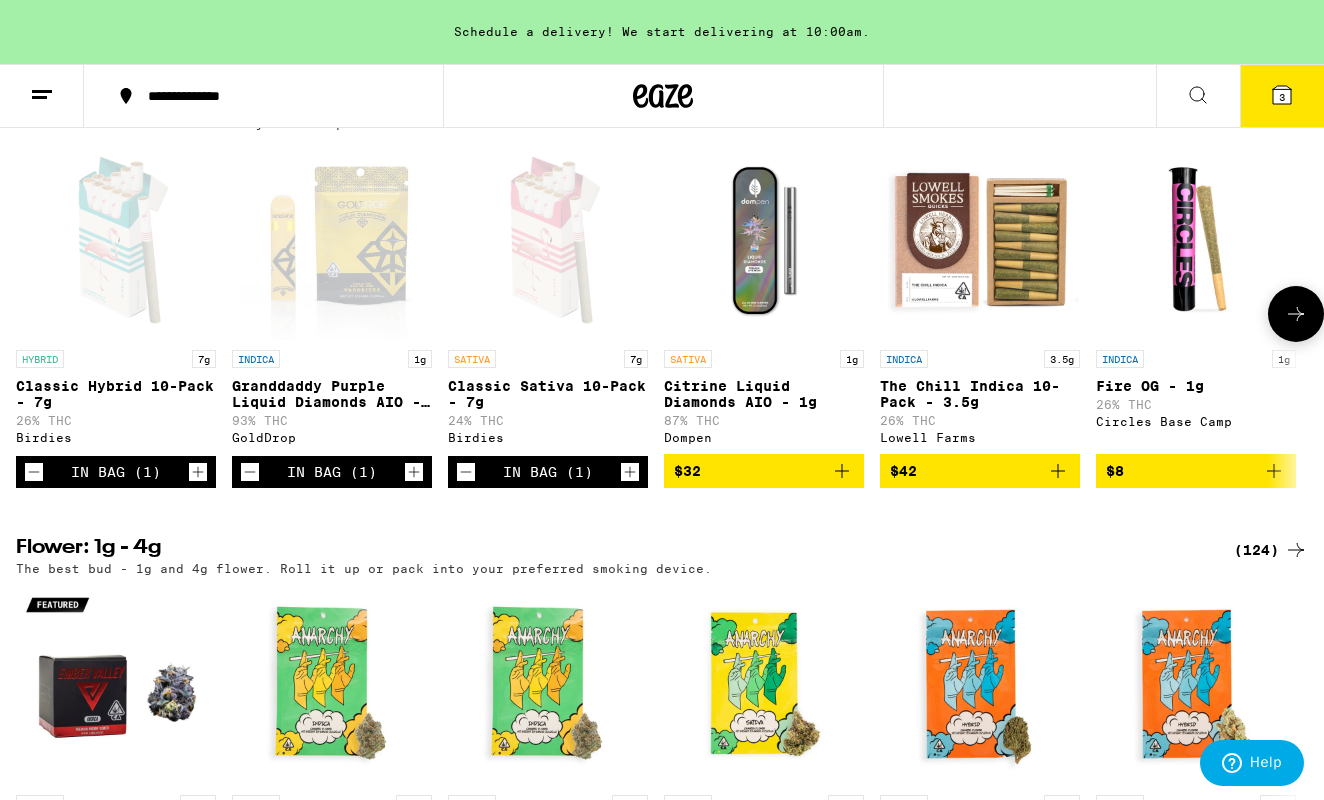 click at bounding box center (332, 240) 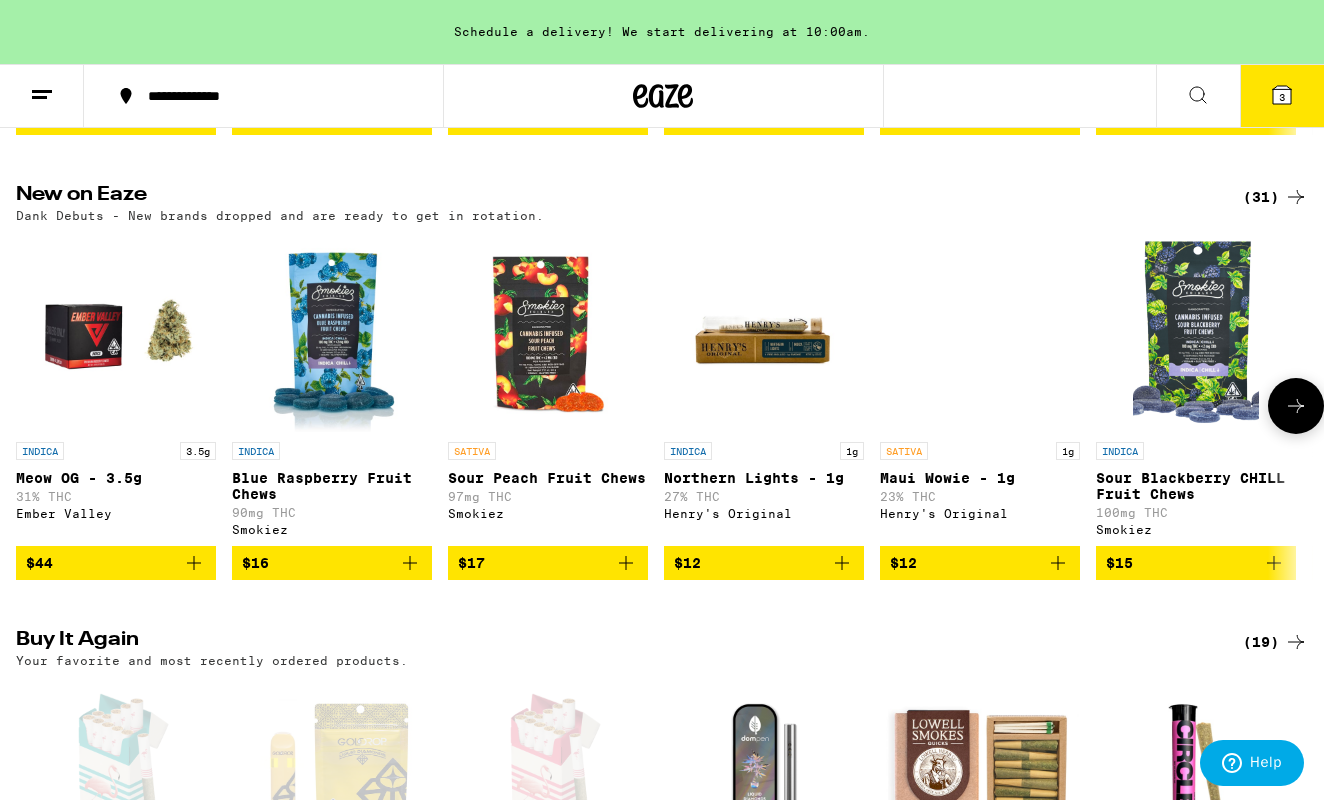 scroll, scrollTop: 969, scrollLeft: 0, axis: vertical 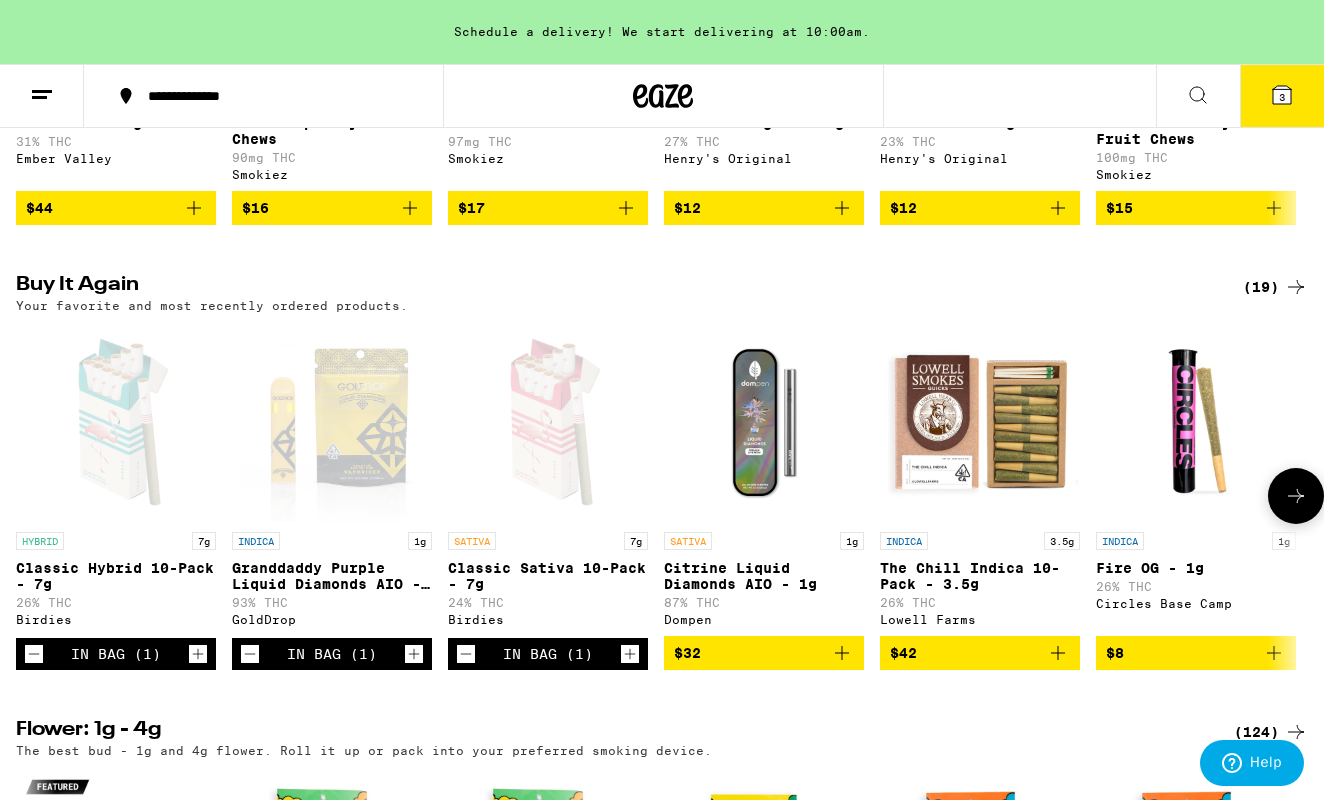 click at bounding box center (548, 422) 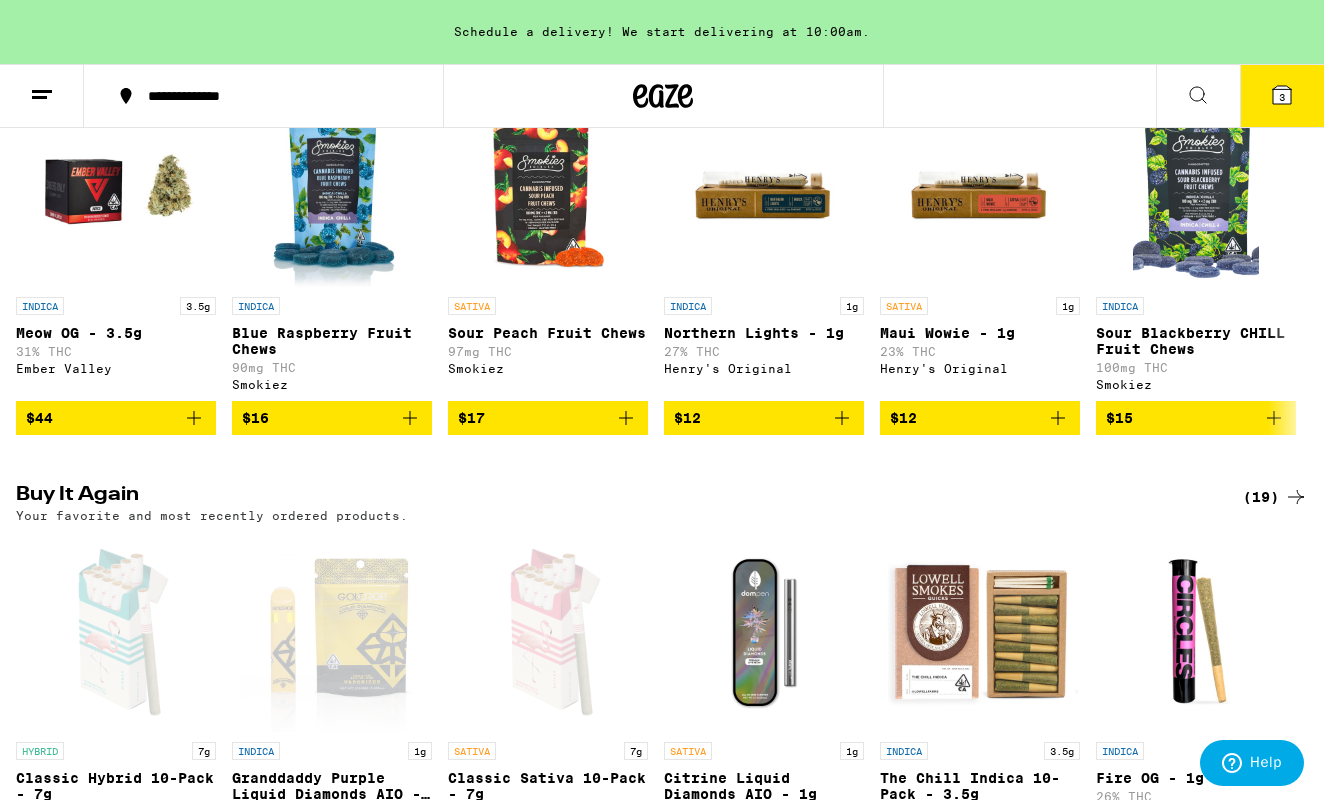 scroll, scrollTop: 821, scrollLeft: 0, axis: vertical 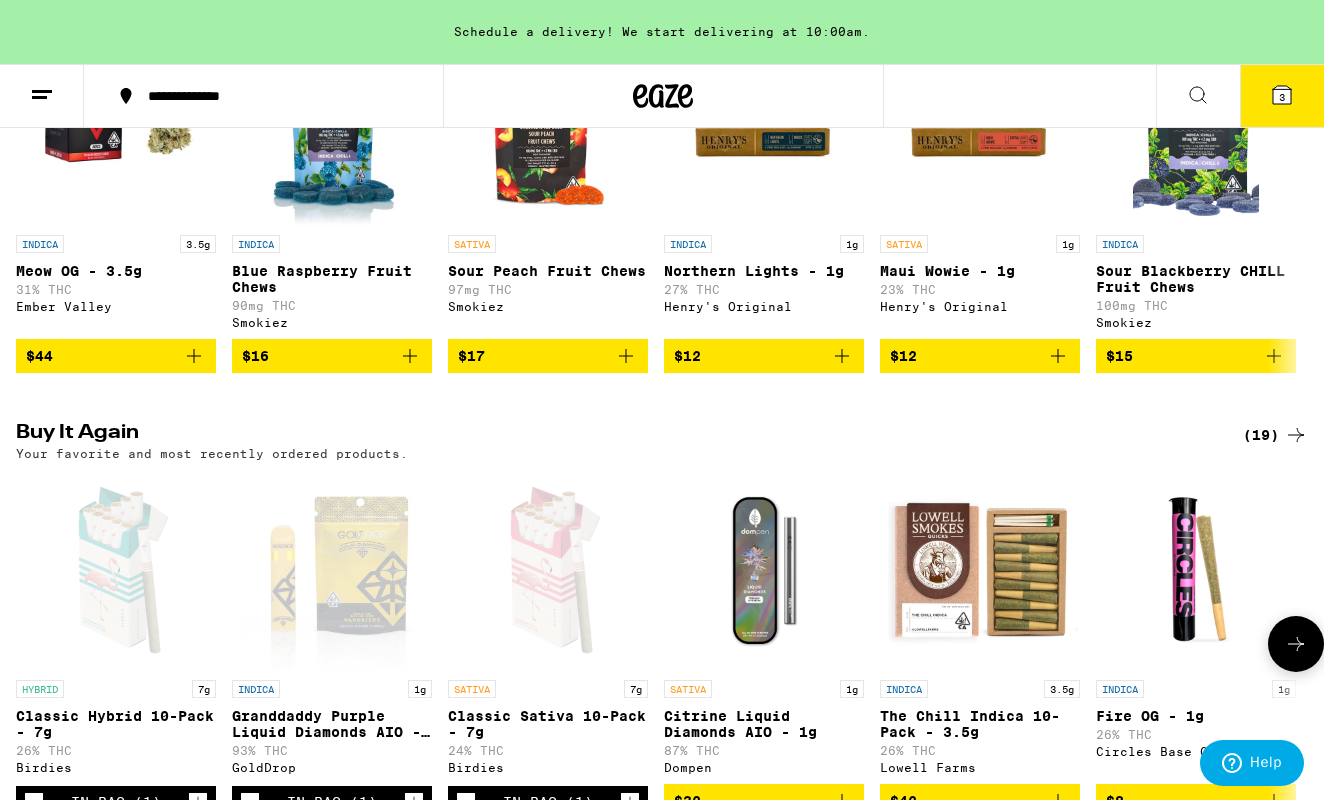 click at bounding box center (116, 570) 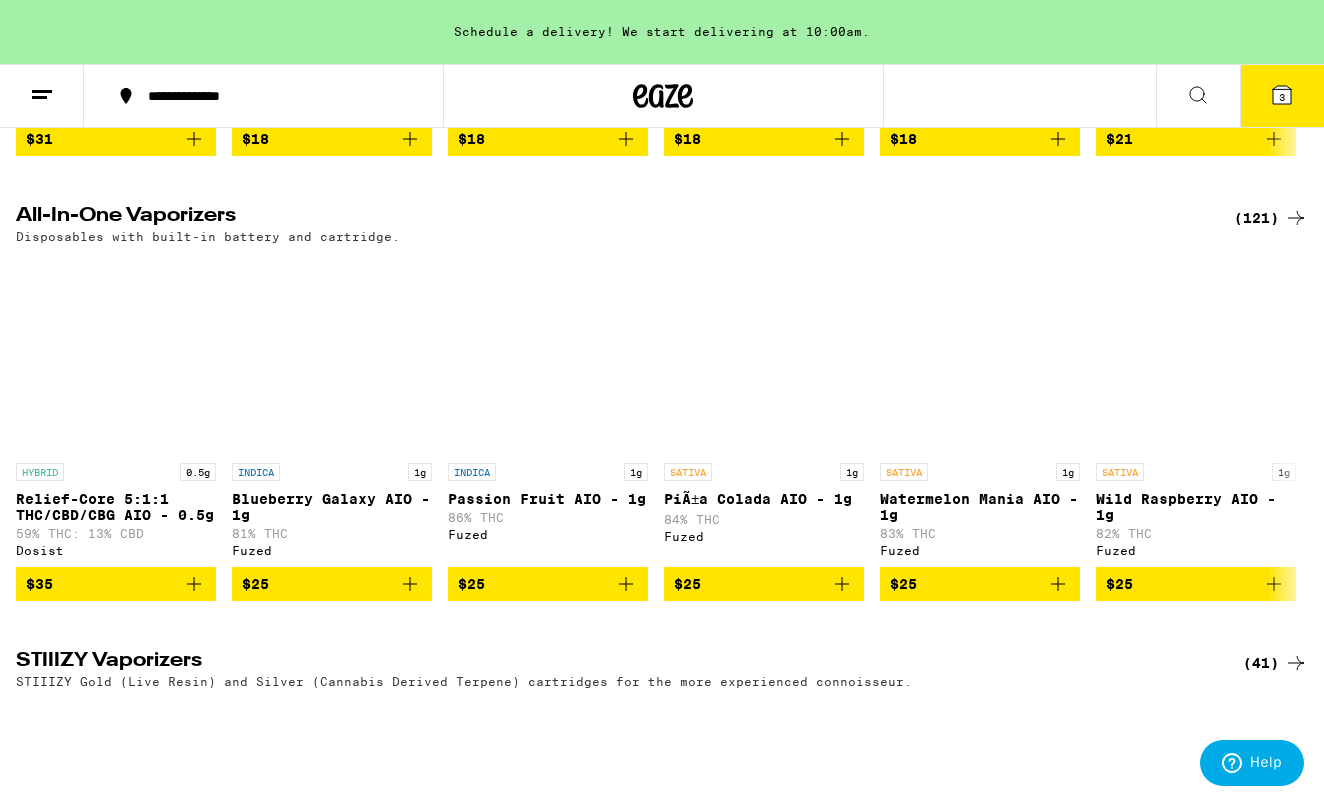 scroll, scrollTop: 2904, scrollLeft: 0, axis: vertical 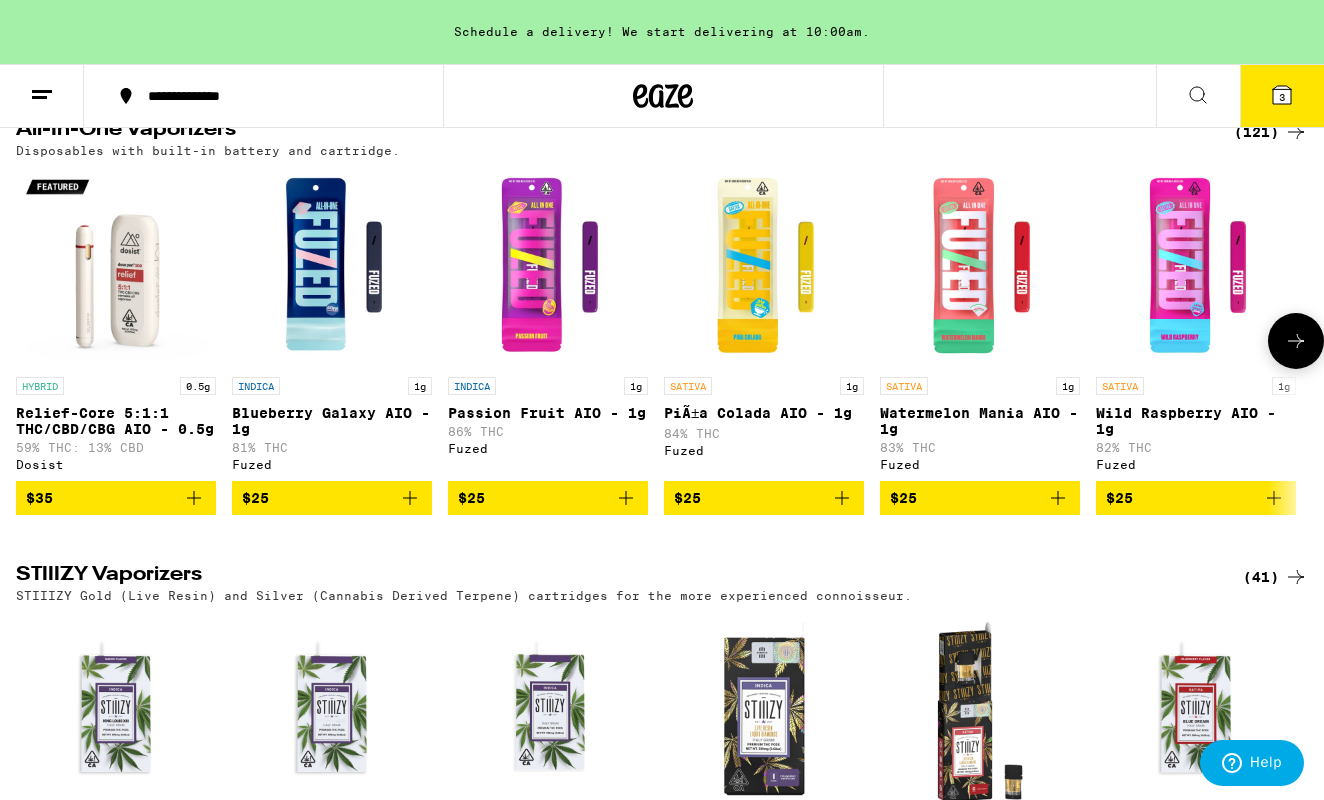 click 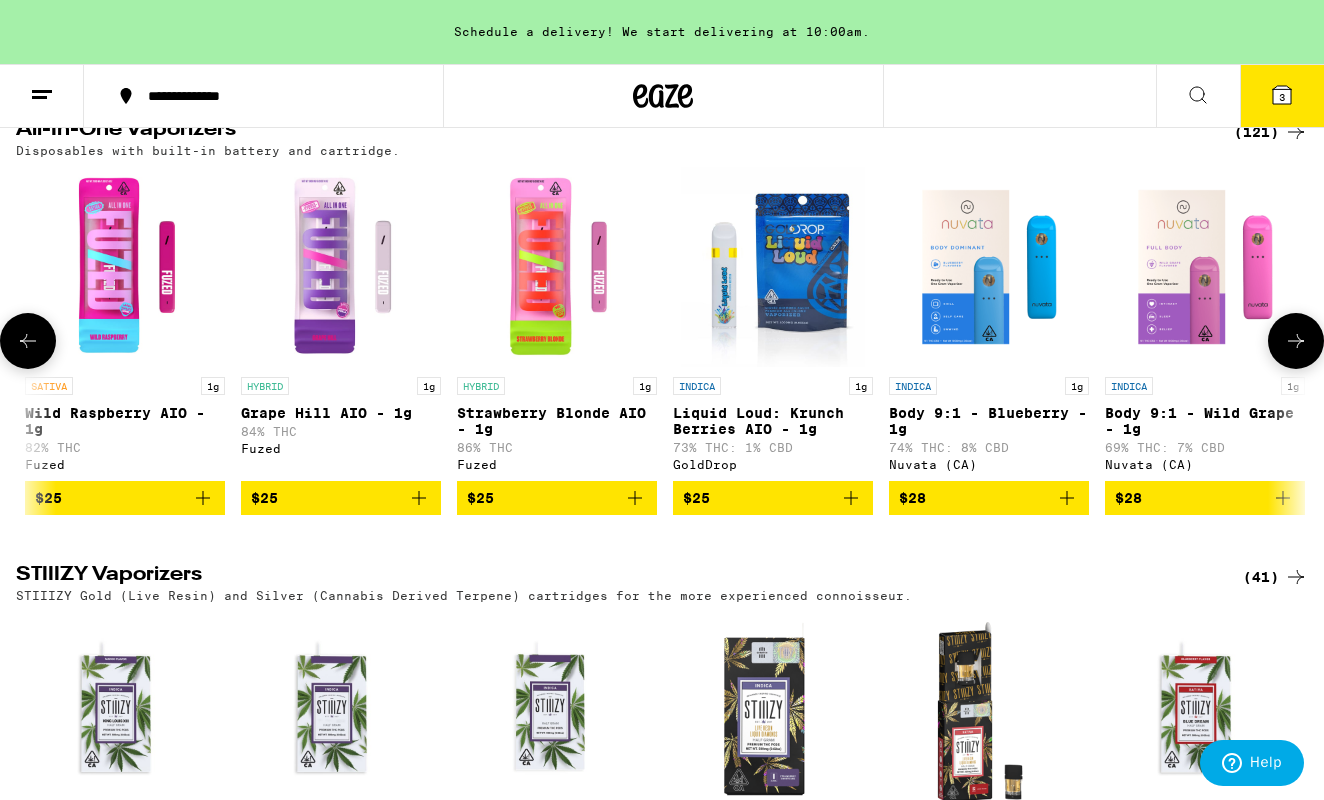 scroll, scrollTop: 0, scrollLeft: 1074, axis: horizontal 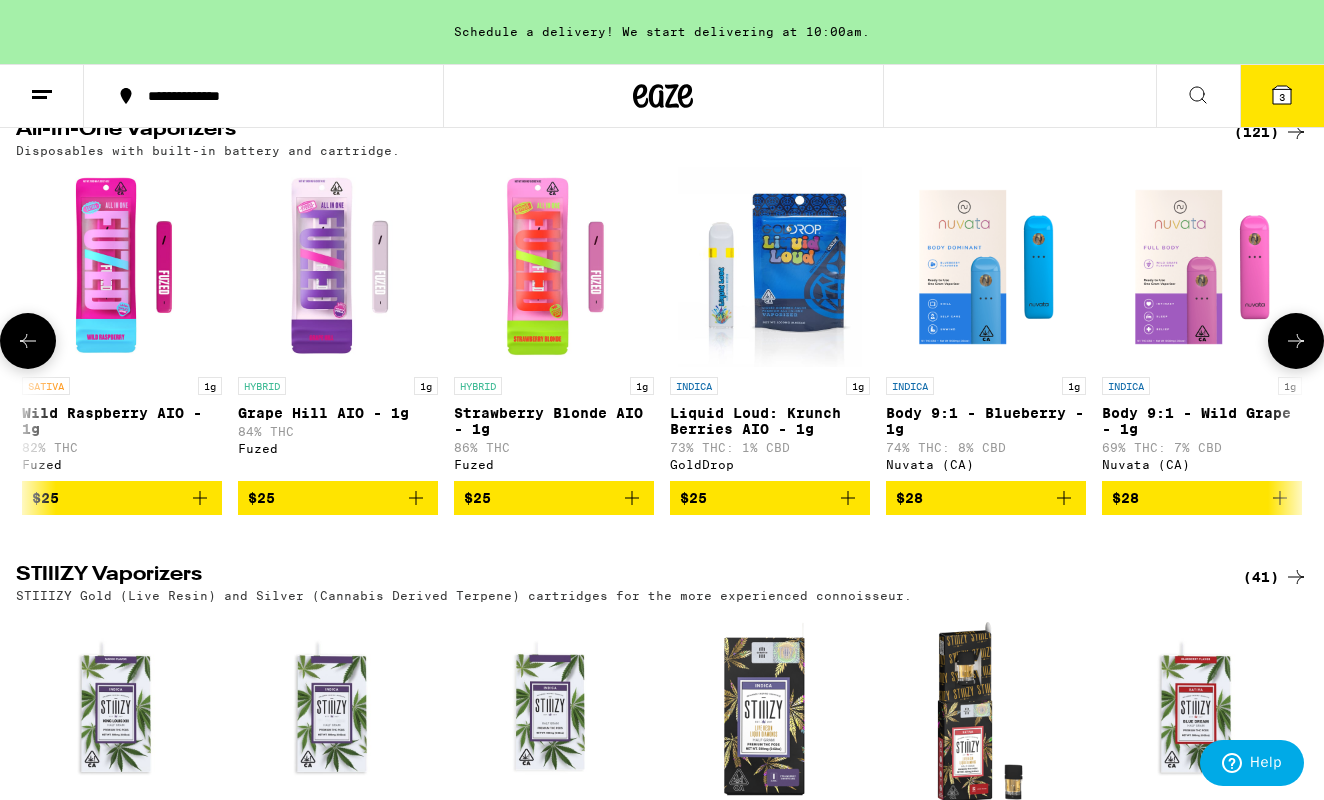click 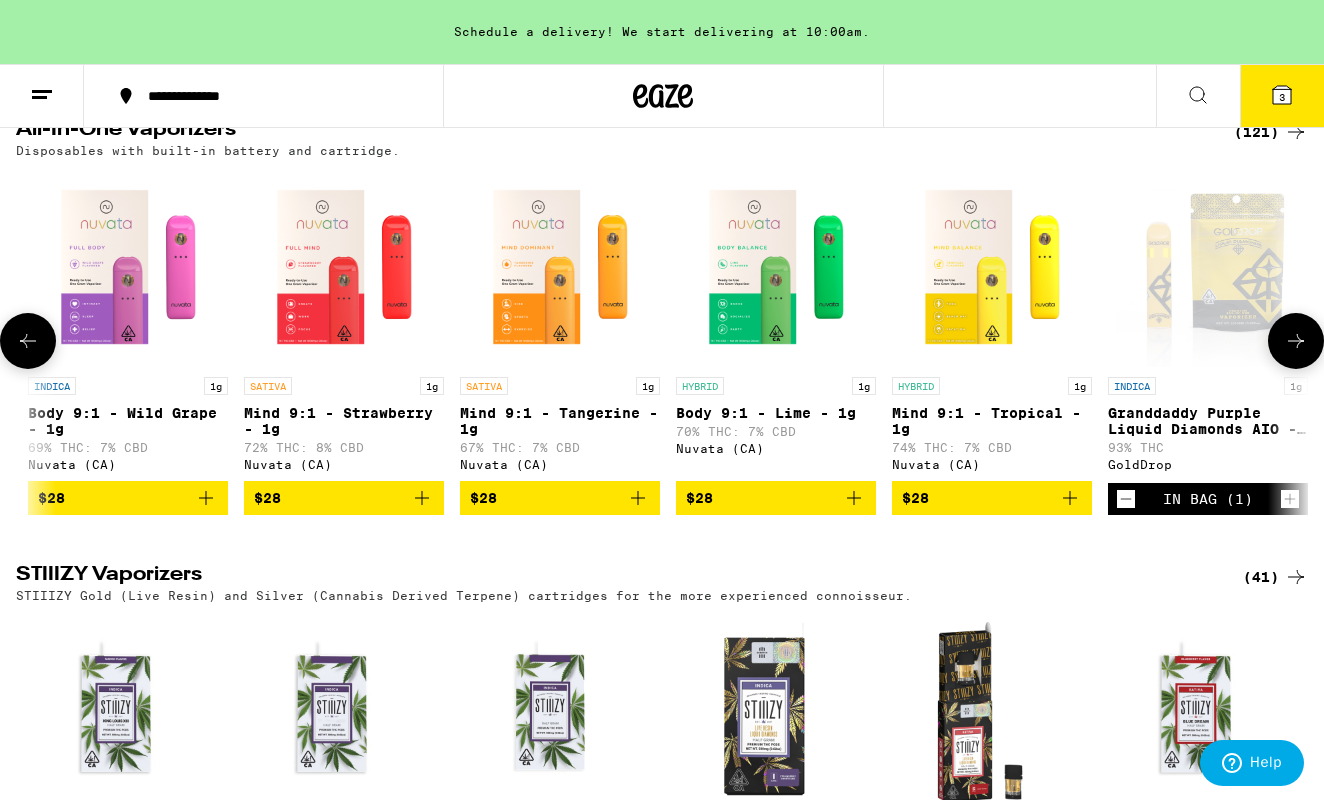 click 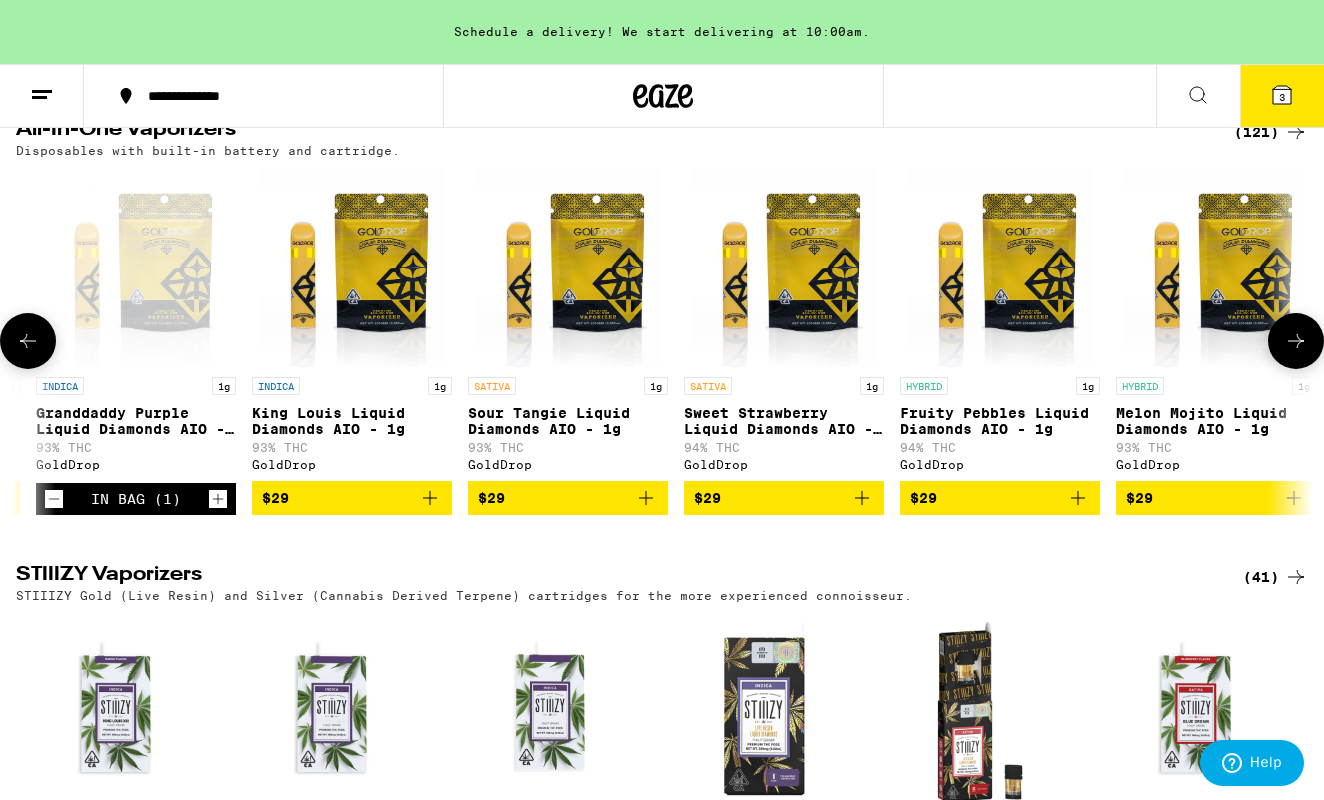 scroll, scrollTop: 0, scrollLeft: 3222, axis: horizontal 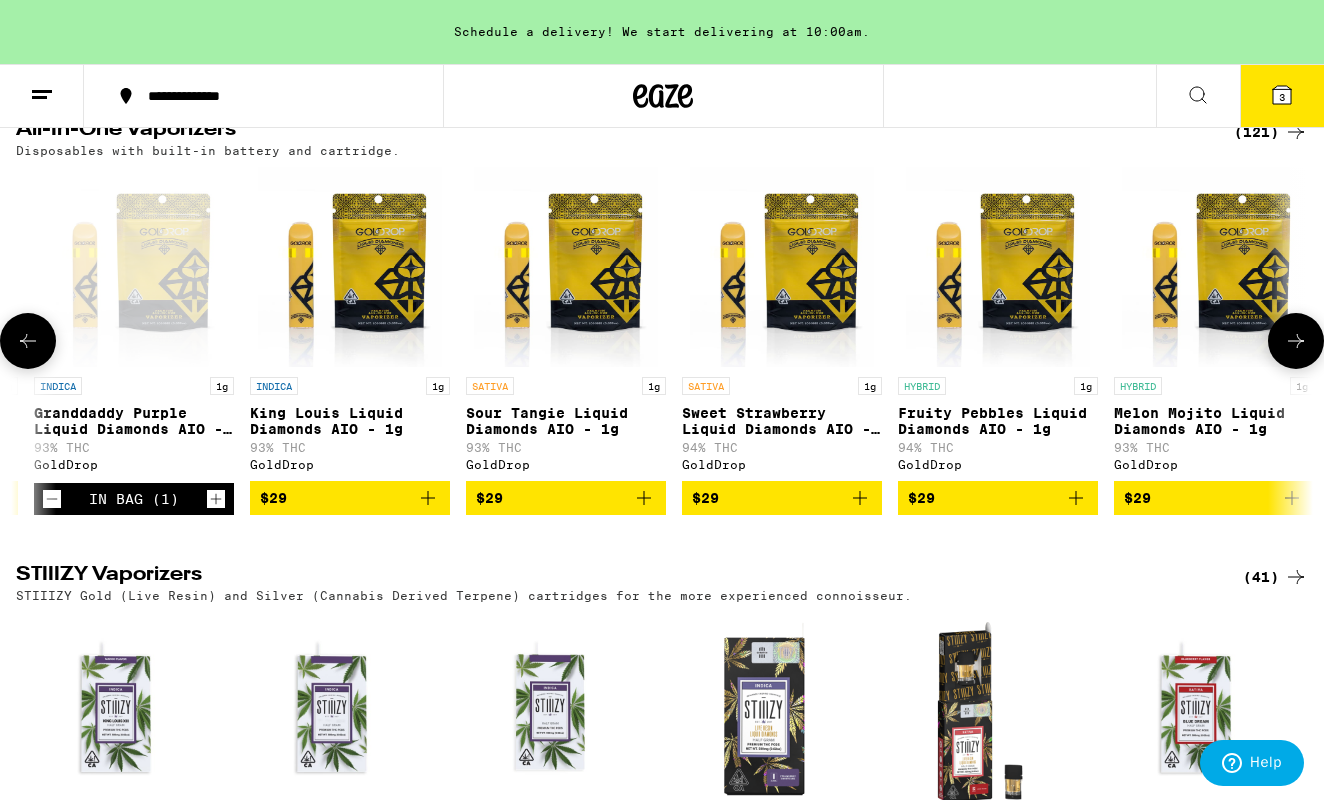 click 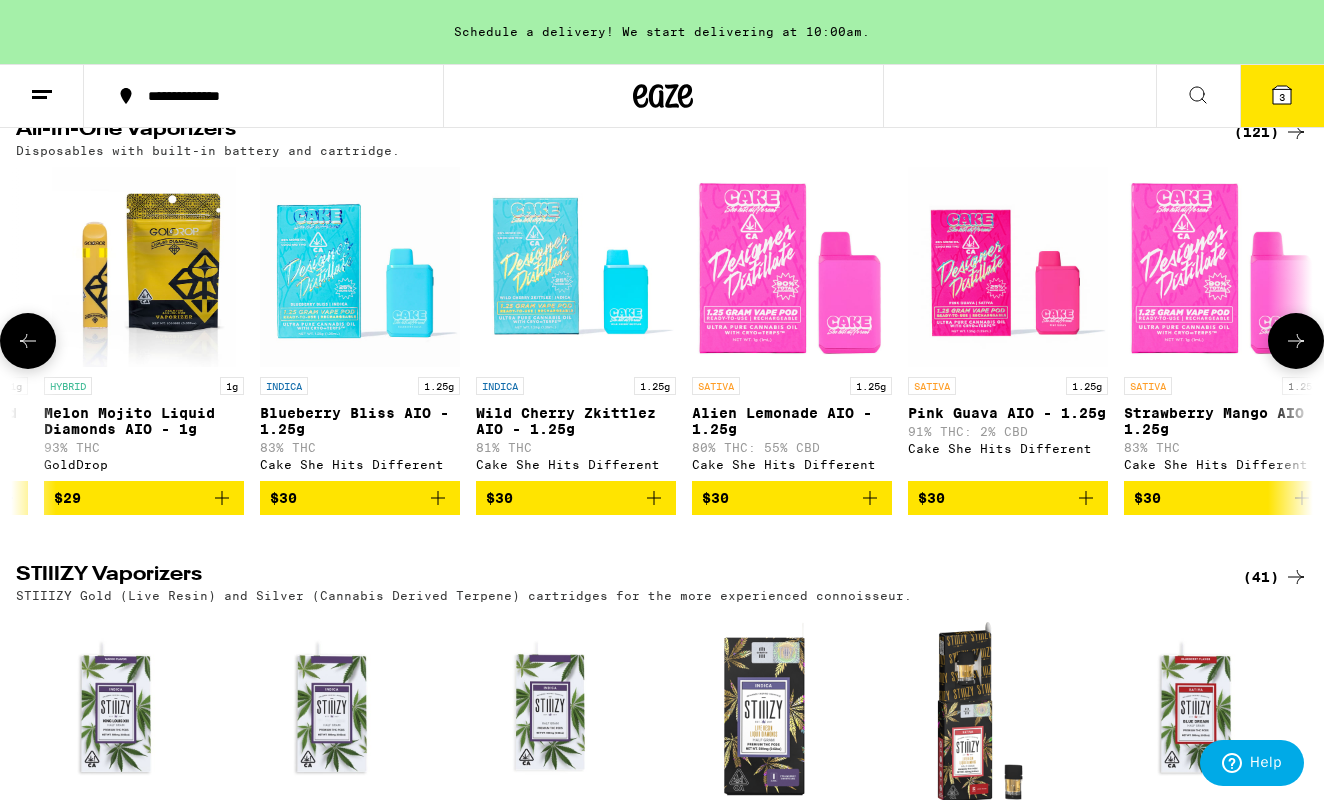 scroll, scrollTop: 0, scrollLeft: 4296, axis: horizontal 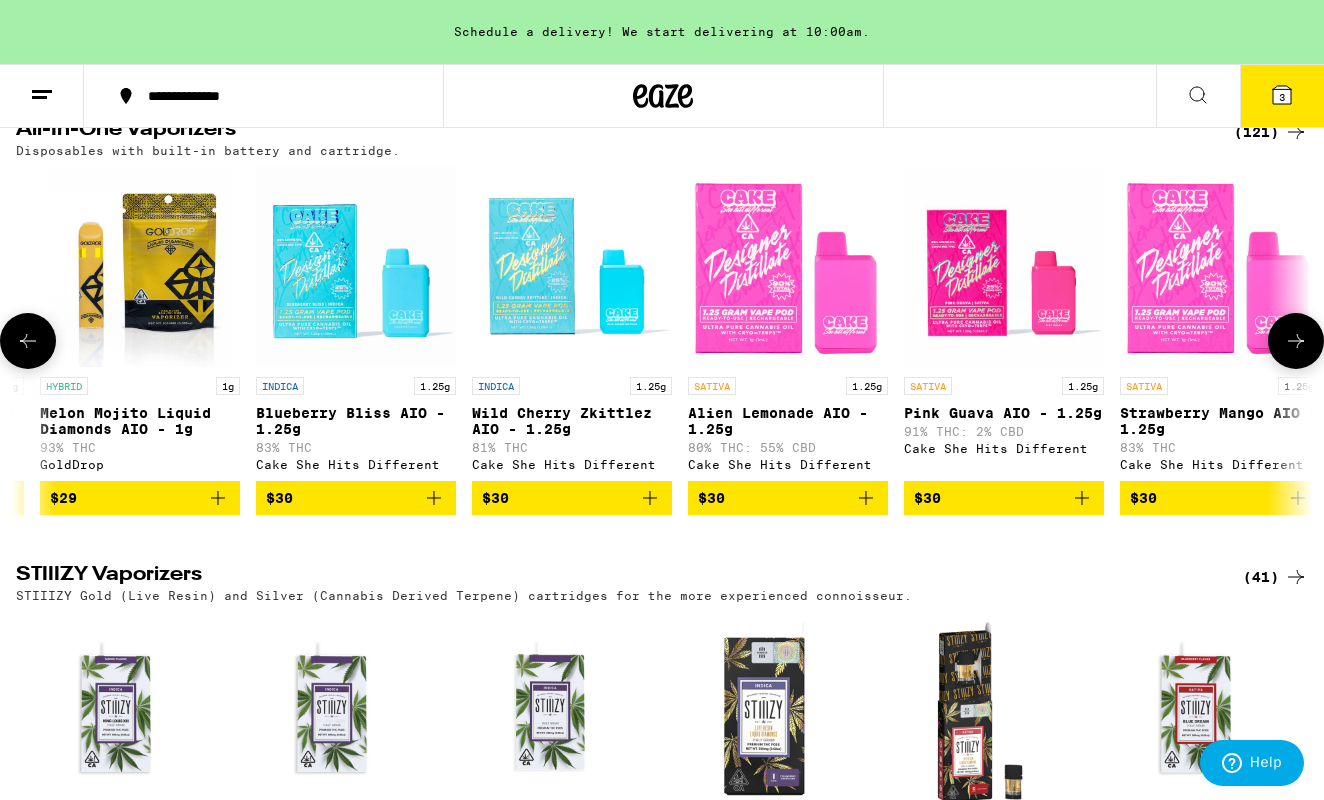 click 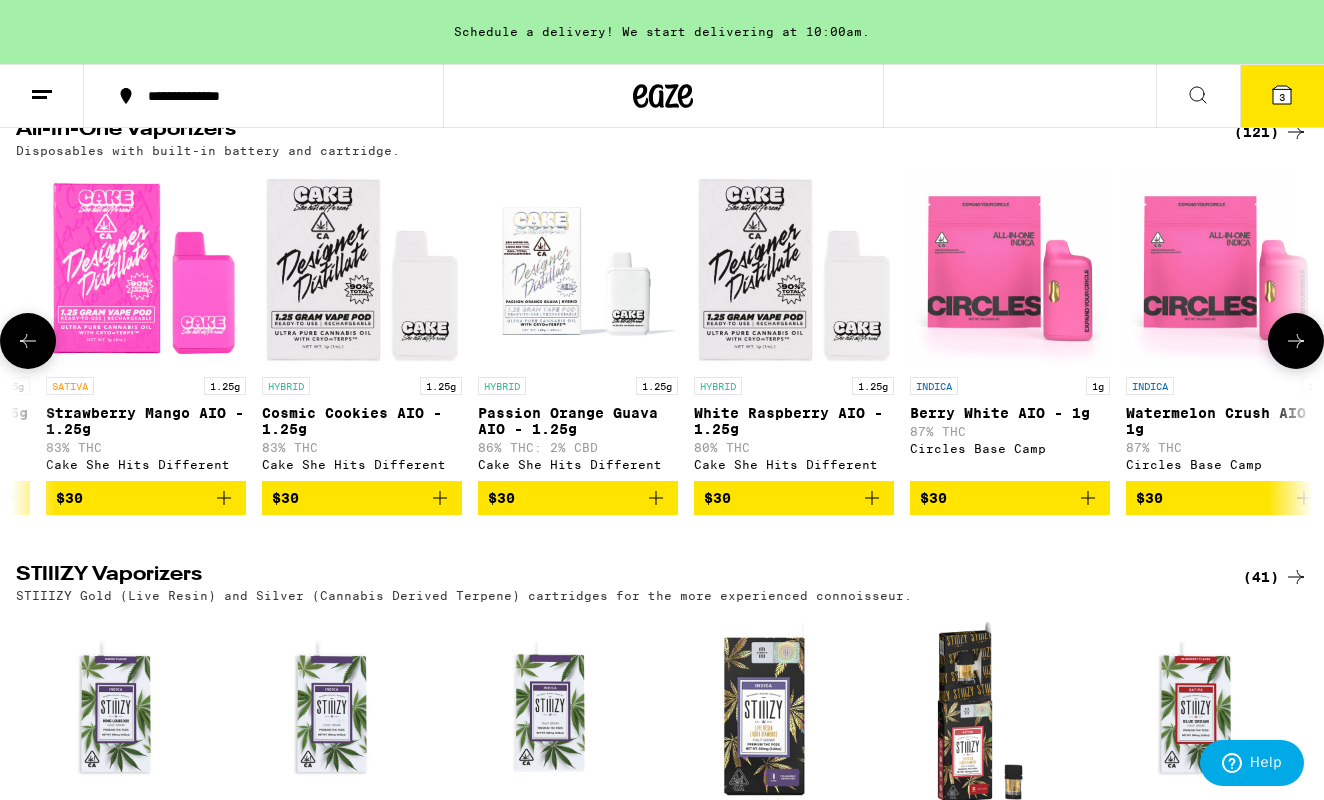 click 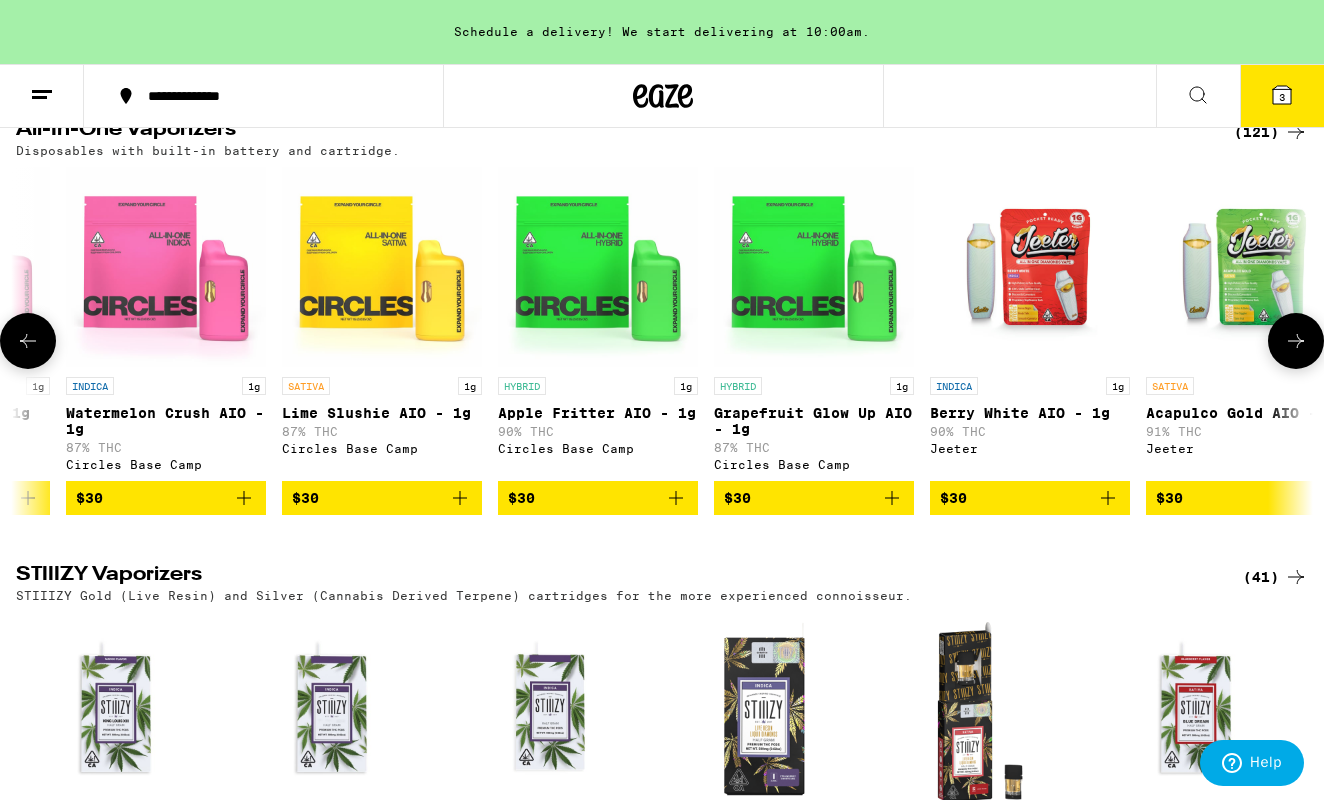 scroll, scrollTop: 0, scrollLeft: 6444, axis: horizontal 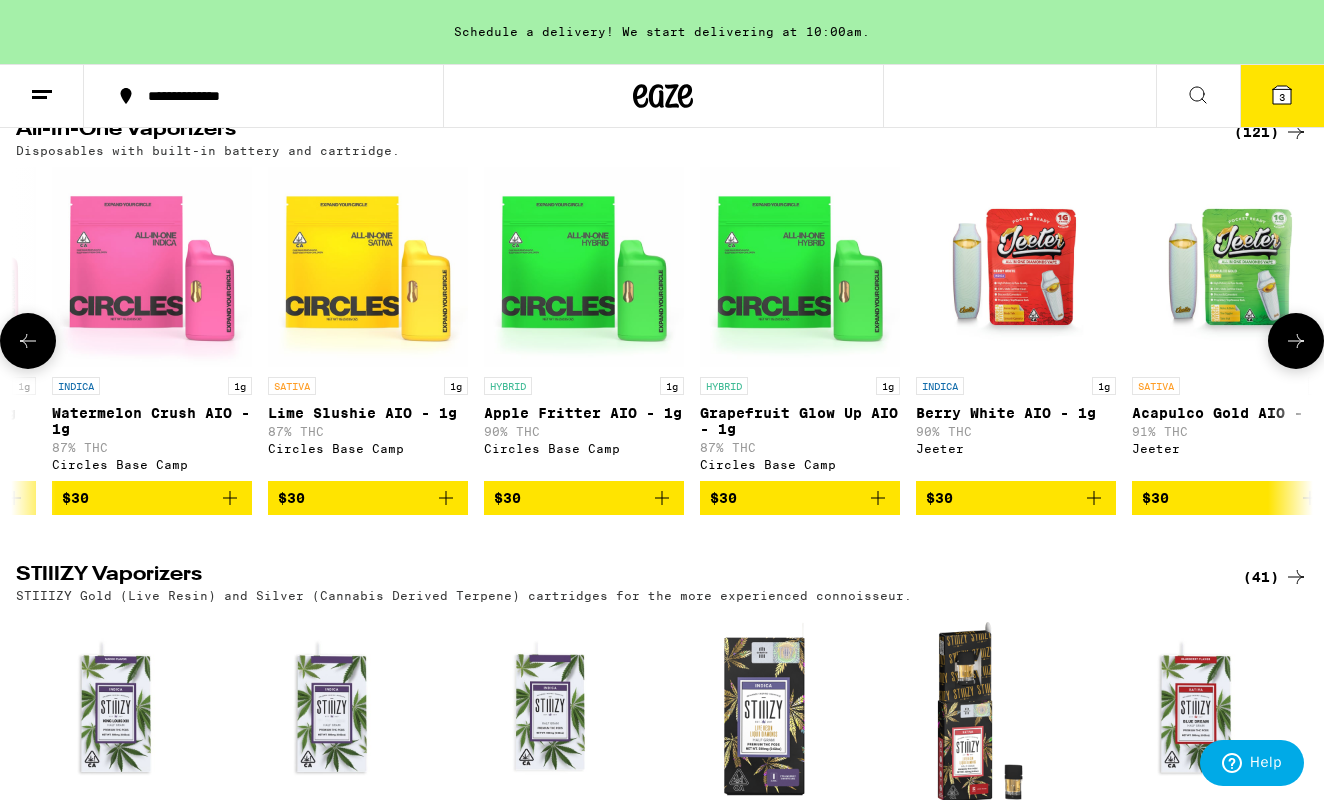 click 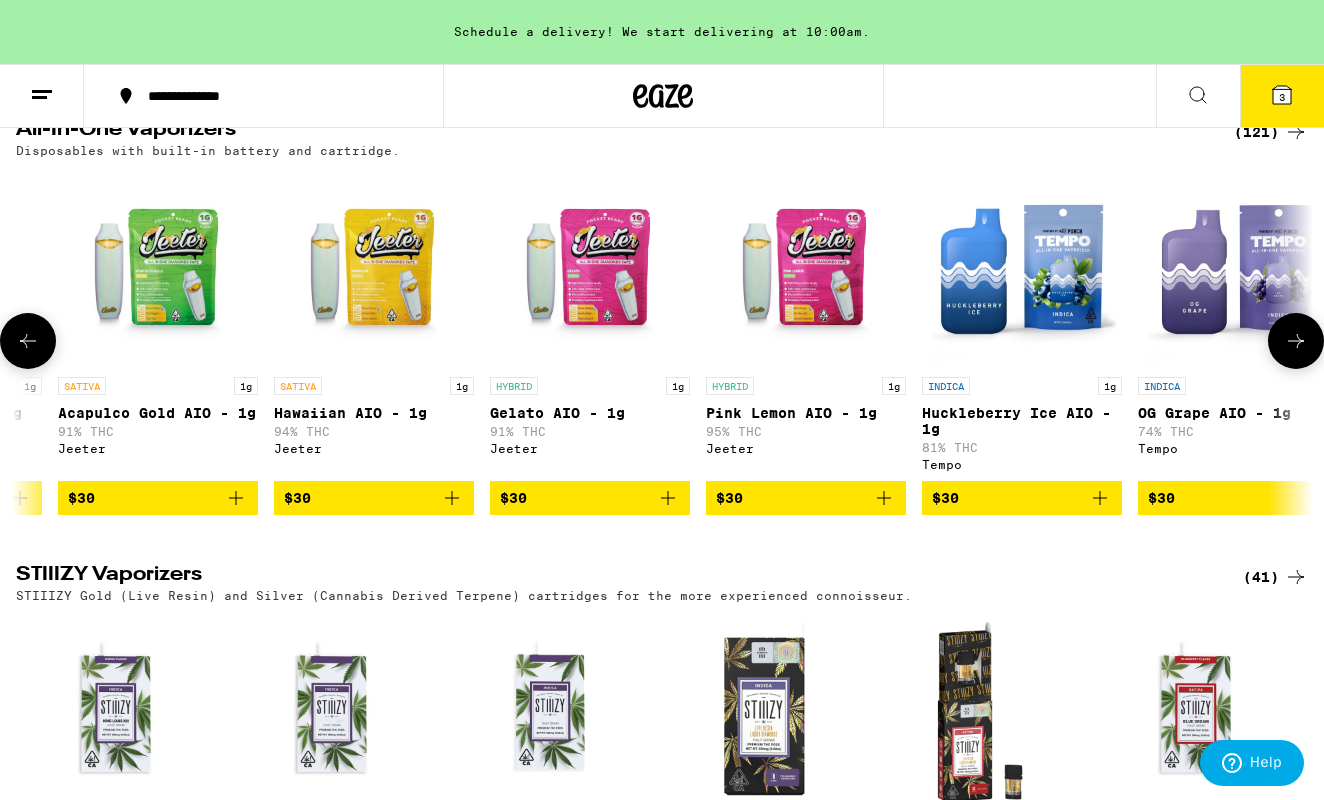 click 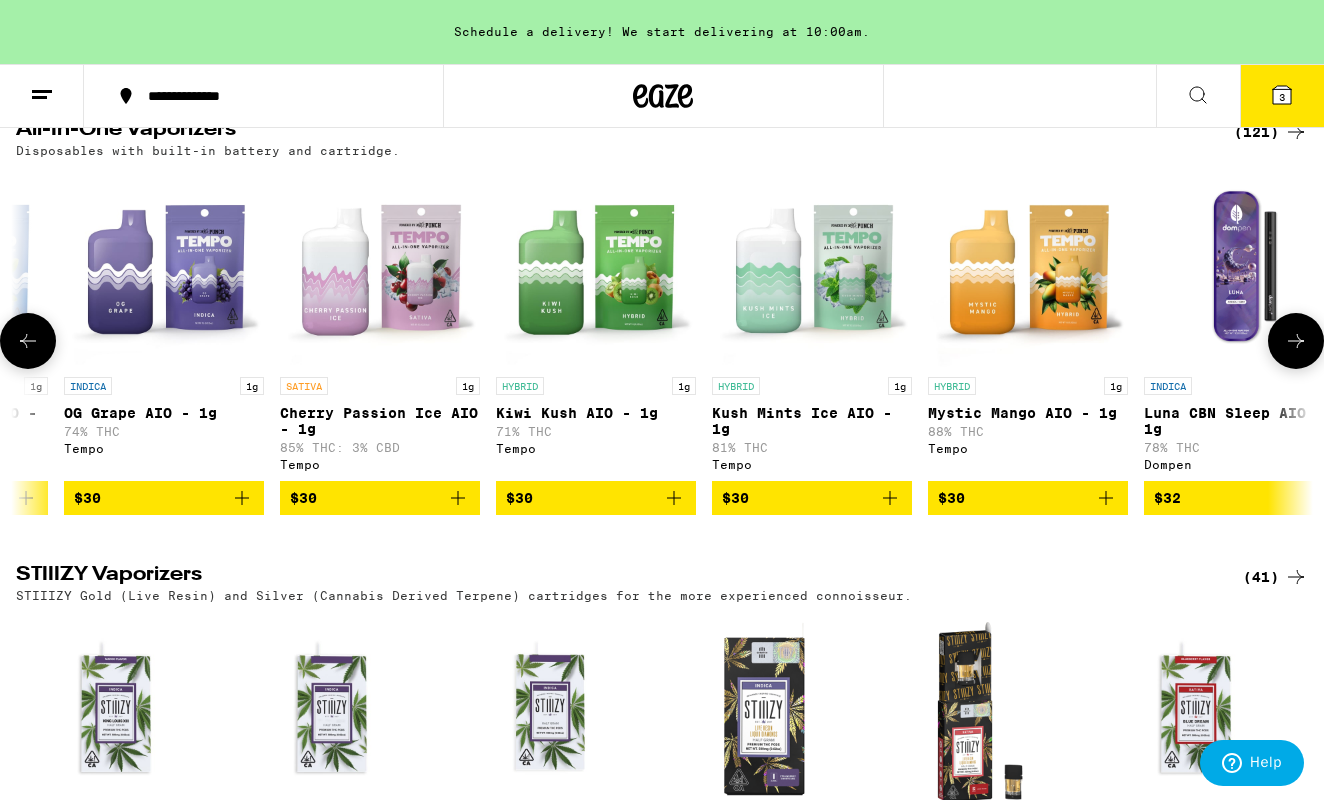 click 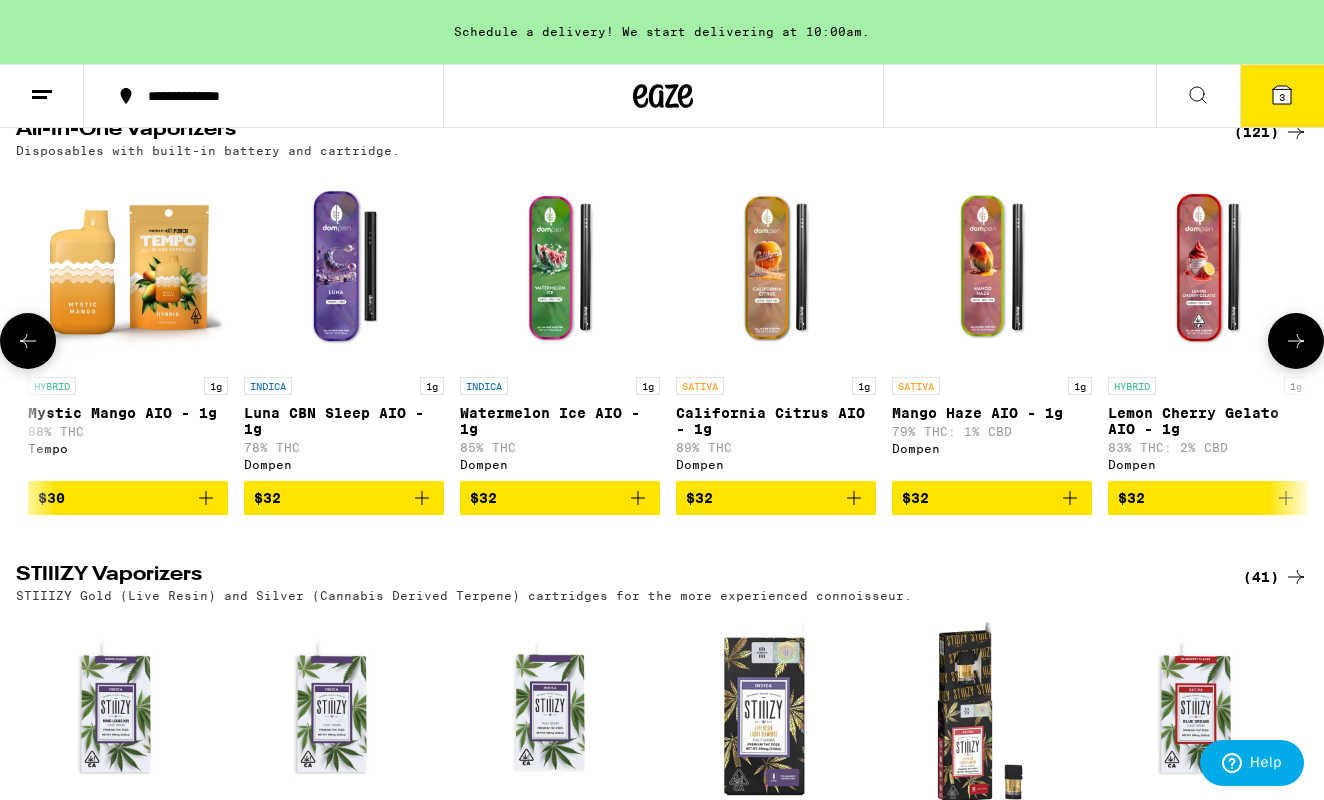 scroll, scrollTop: 0, scrollLeft: 9666, axis: horizontal 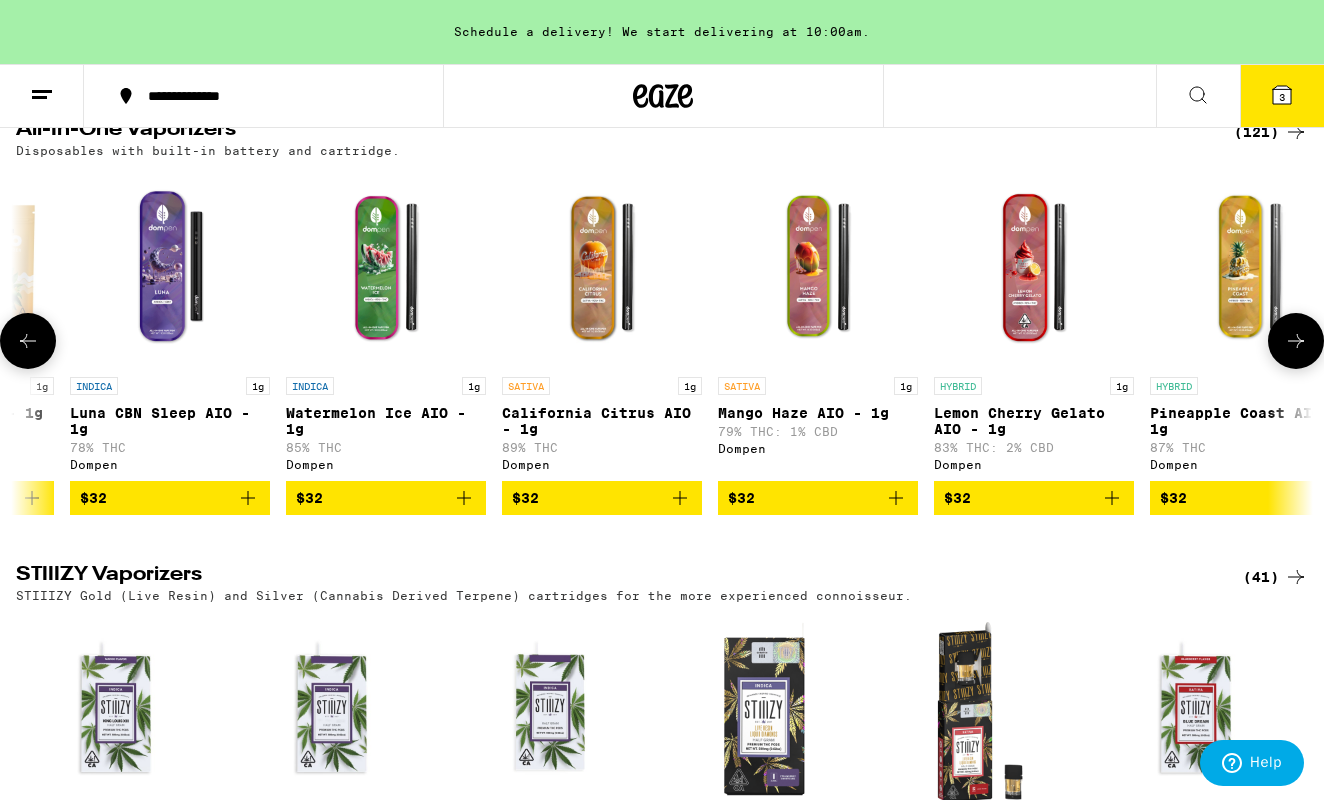 click 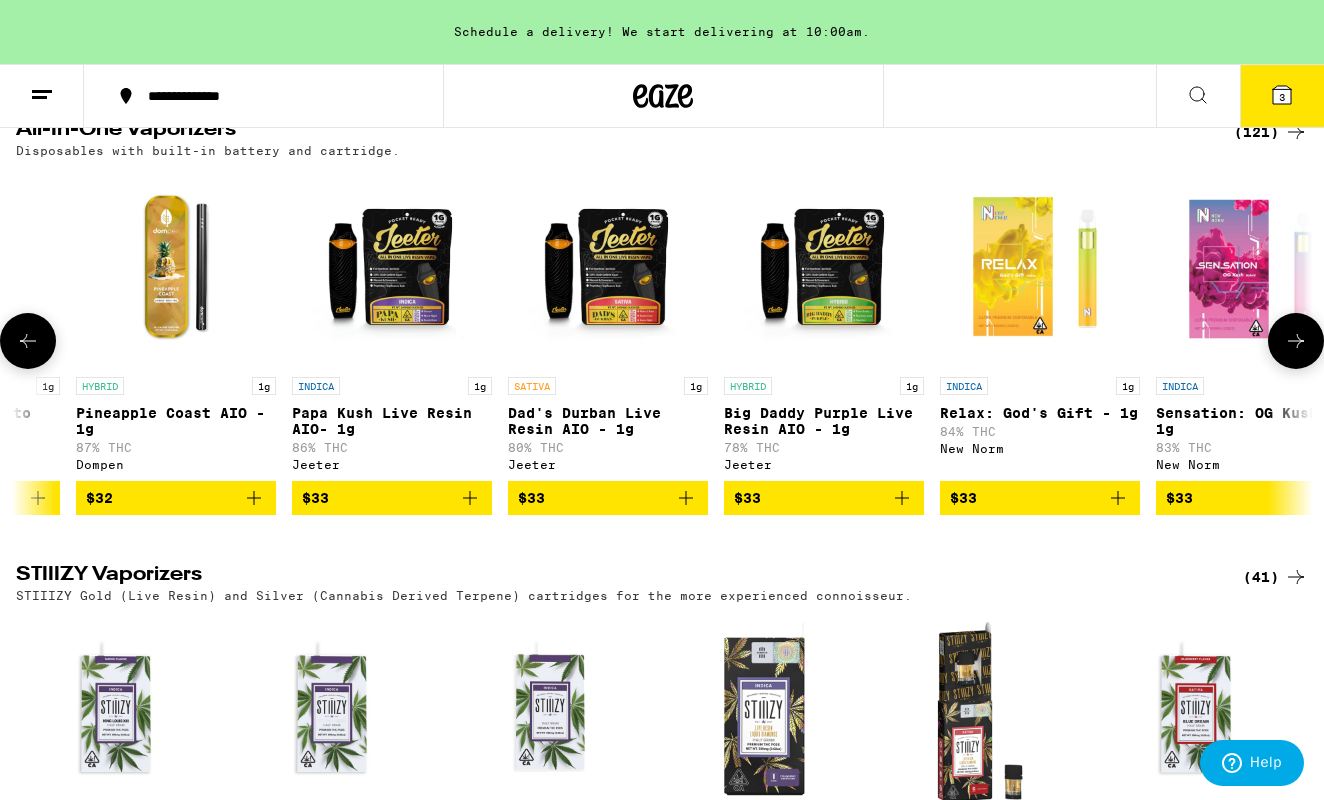 click 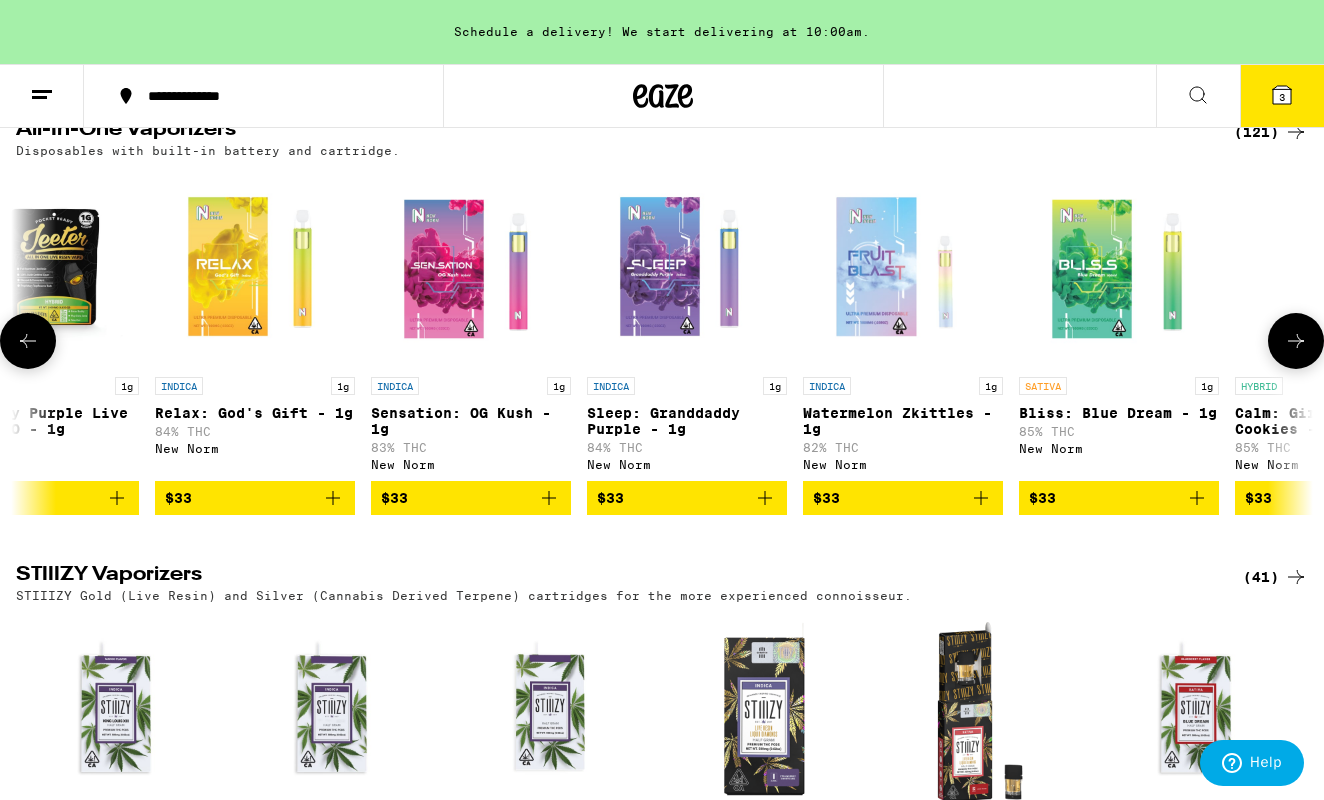 click 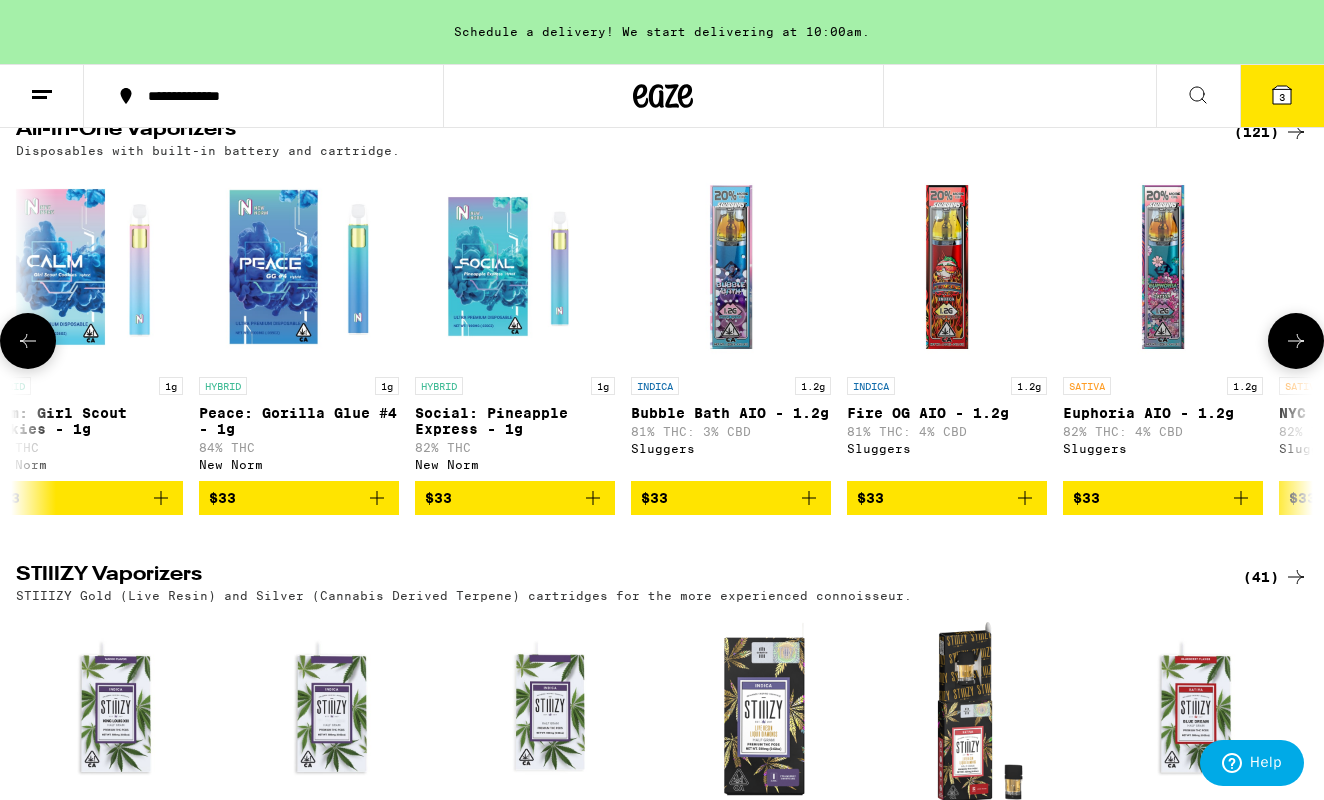 scroll, scrollTop: 0, scrollLeft: 12852, axis: horizontal 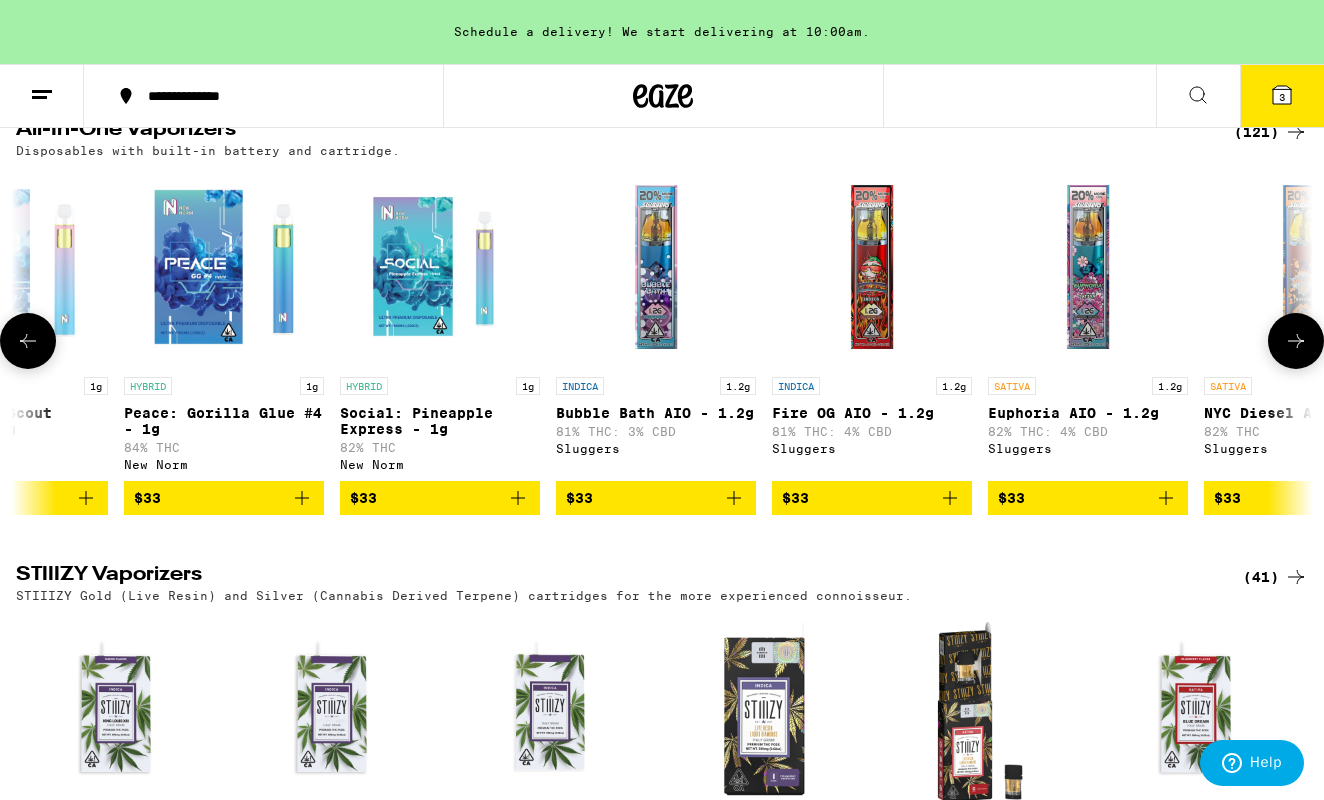 click at bounding box center [1296, 341] 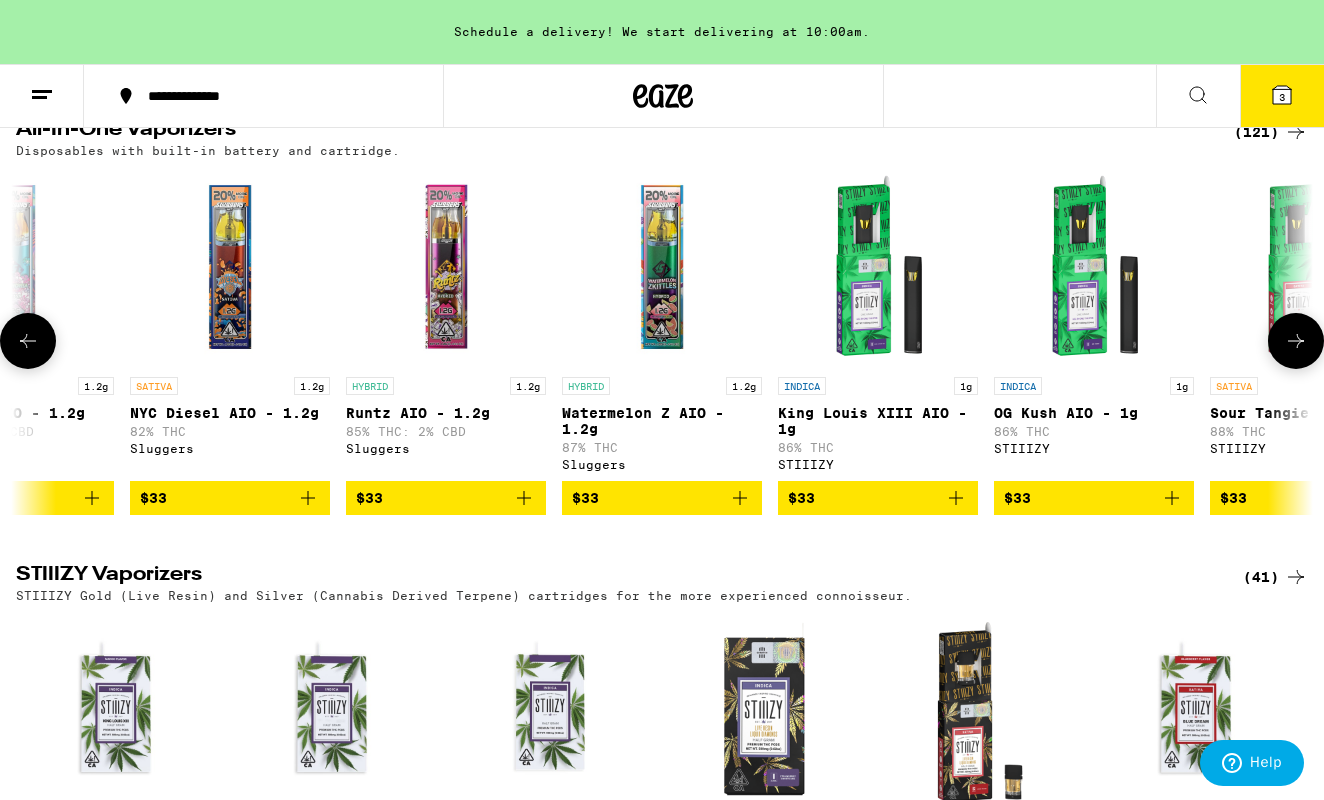 click at bounding box center [1296, 341] 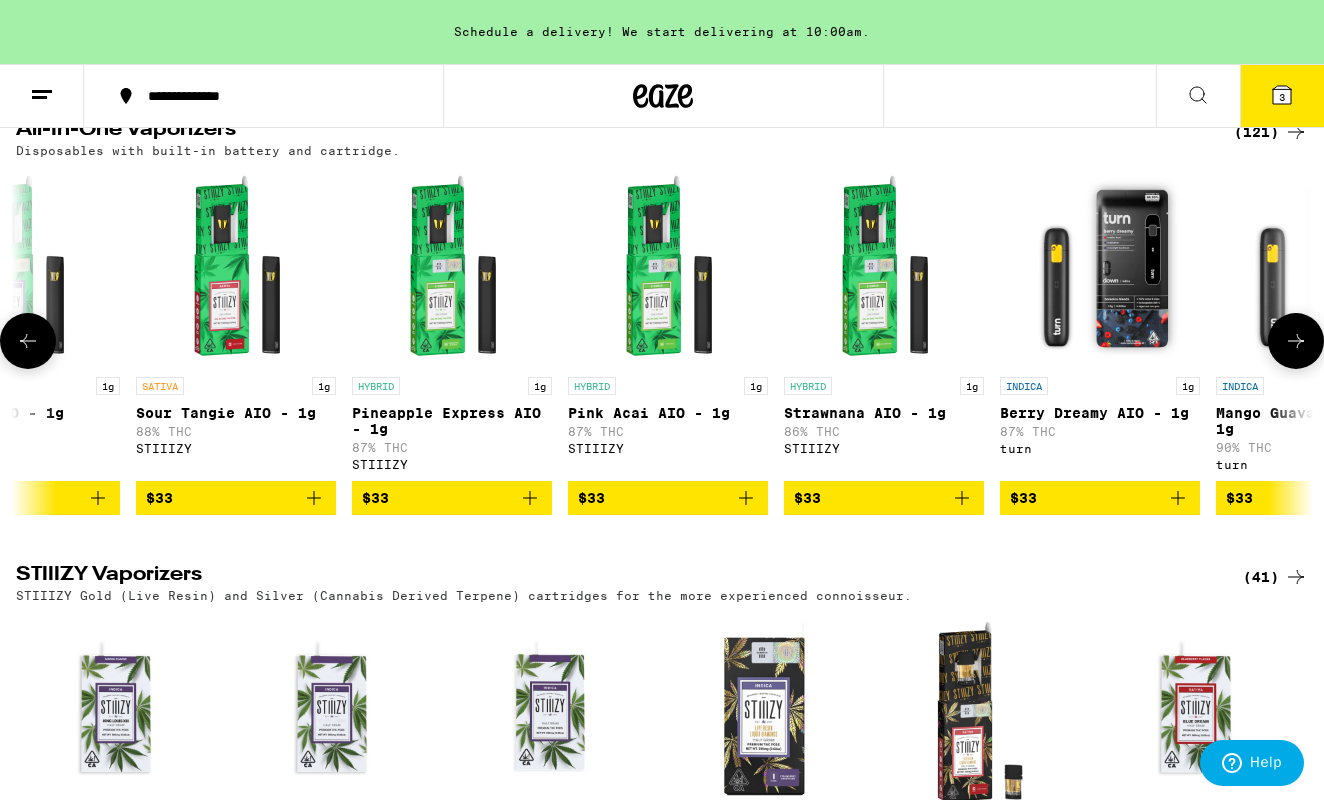 click at bounding box center (1296, 341) 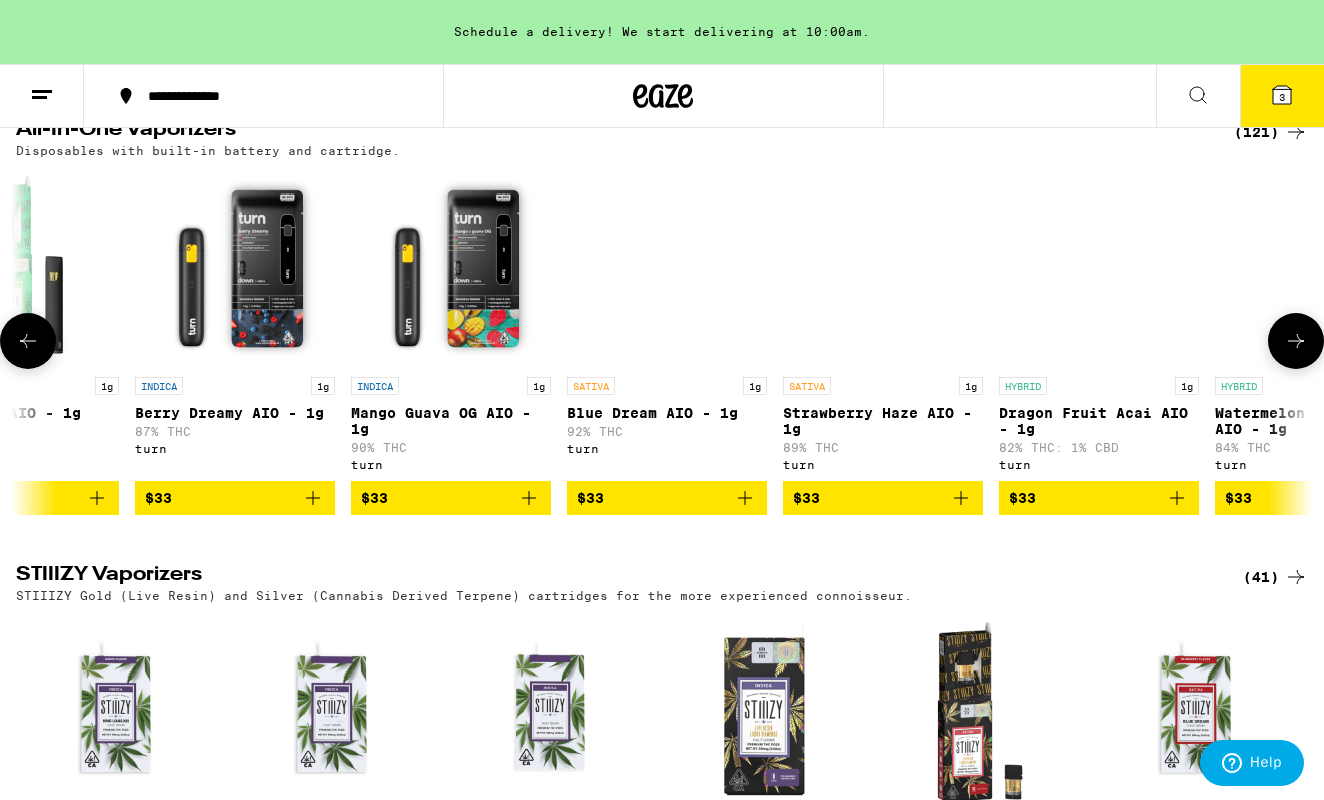 scroll, scrollTop: 0, scrollLeft: 16074, axis: horizontal 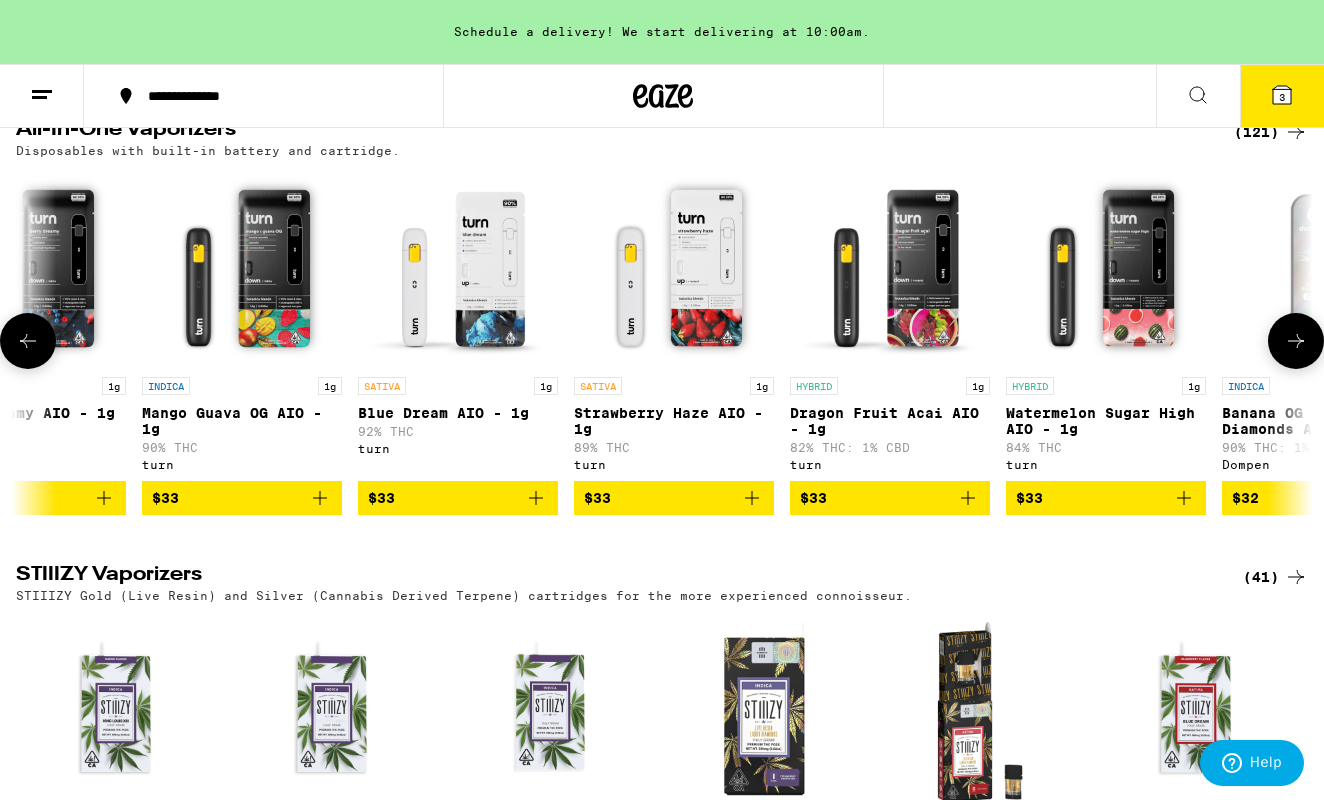 click at bounding box center [1296, 341] 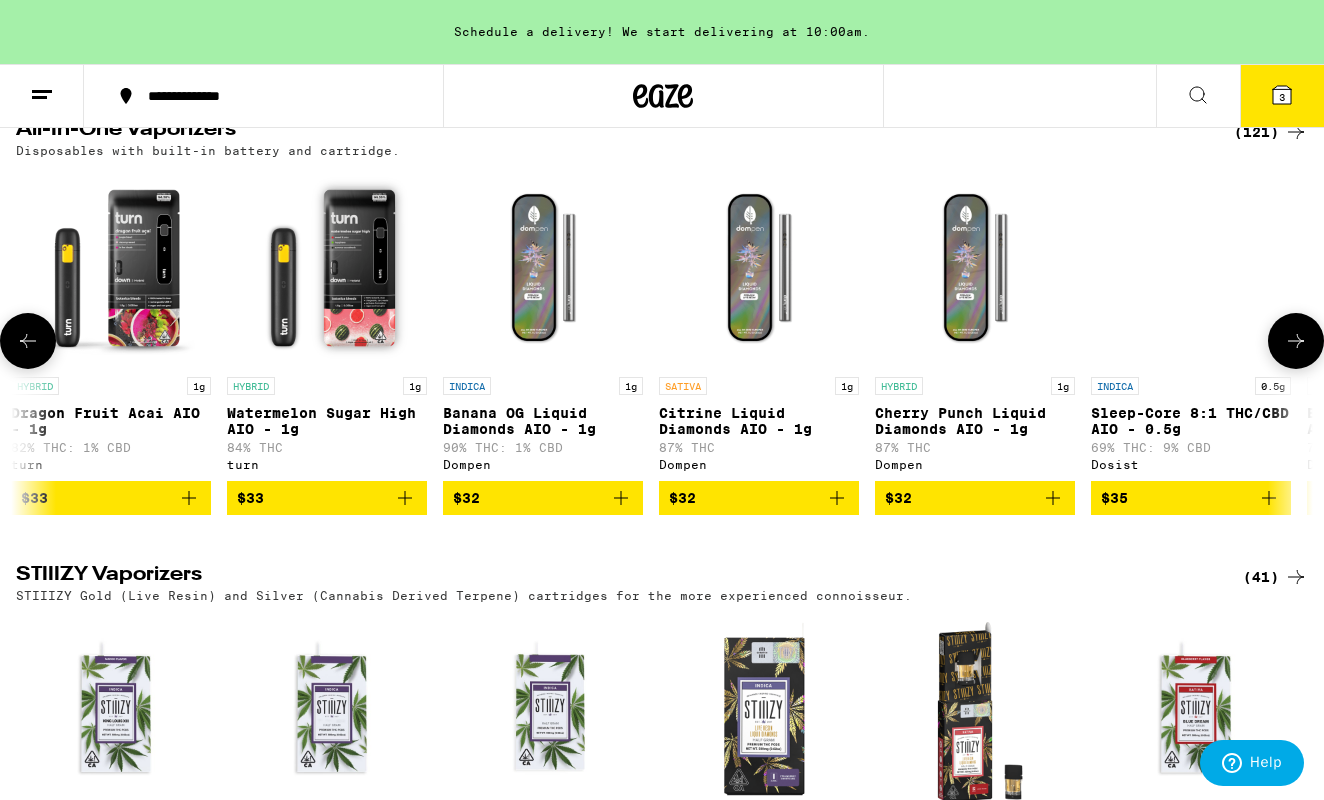 scroll, scrollTop: 0, scrollLeft: 17148, axis: horizontal 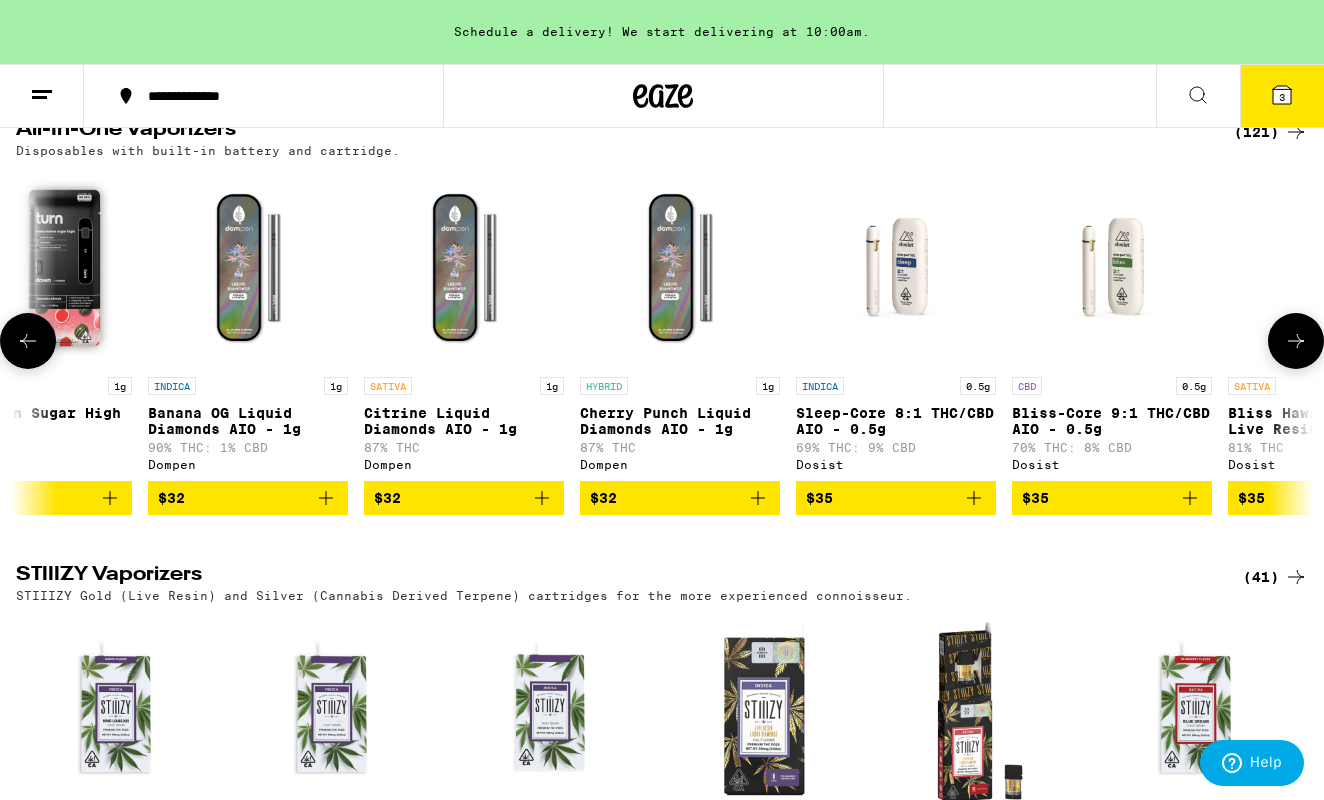click at bounding box center (1296, 341) 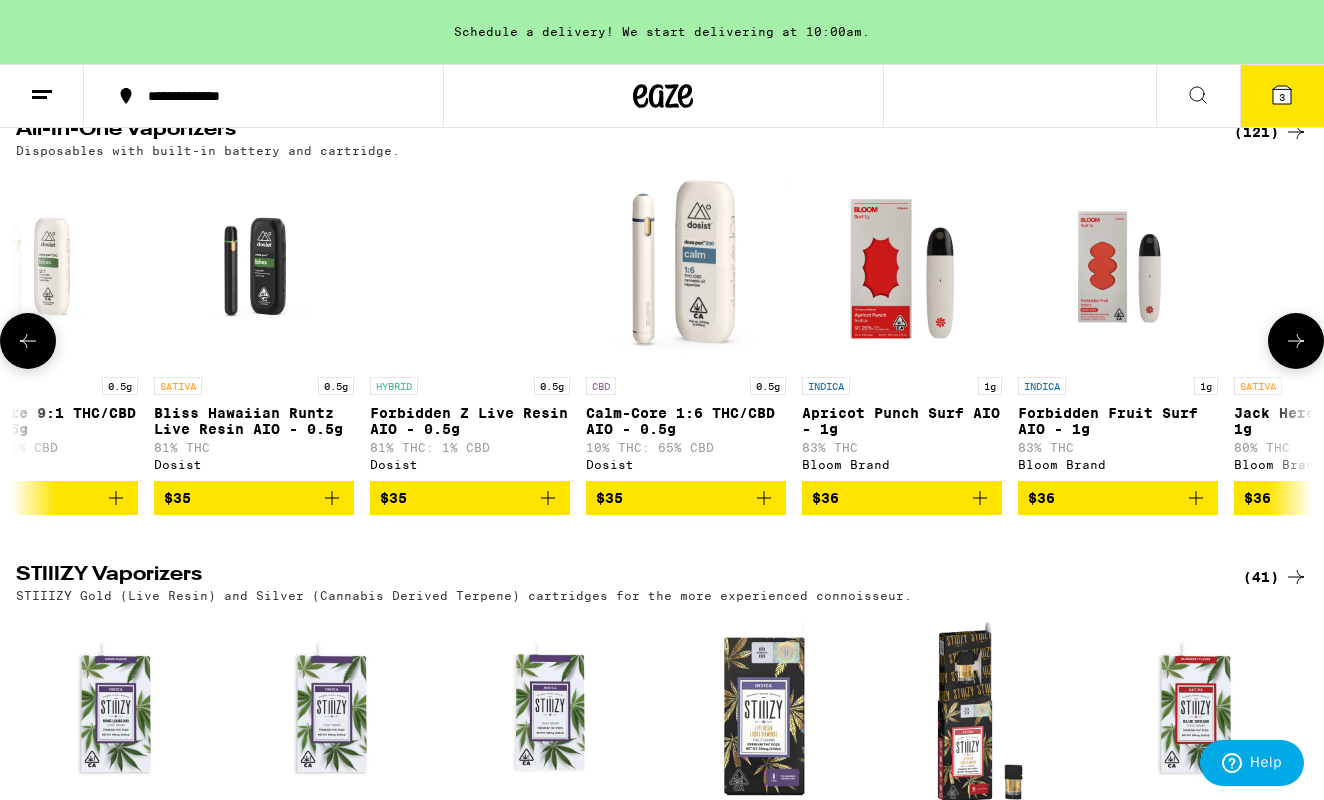 click 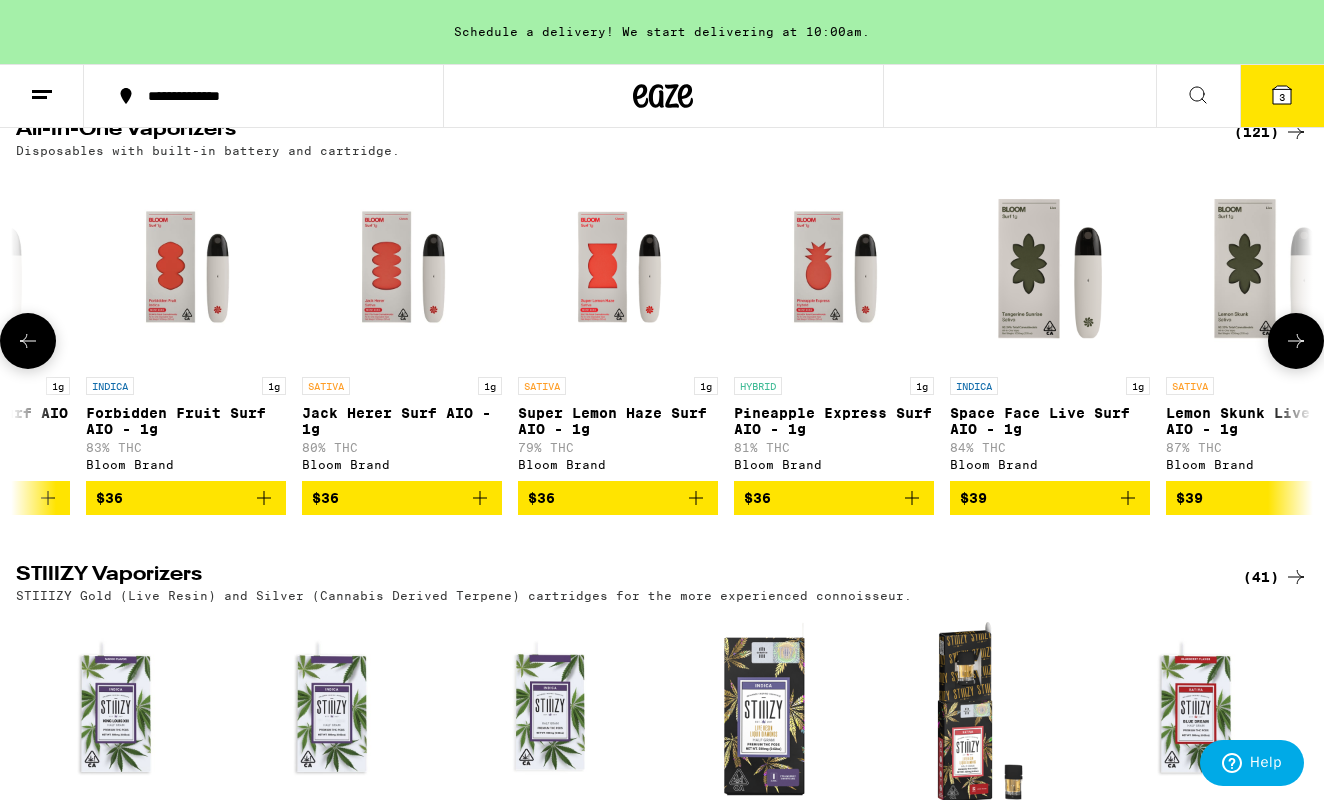 scroll, scrollTop: 0, scrollLeft: 19296, axis: horizontal 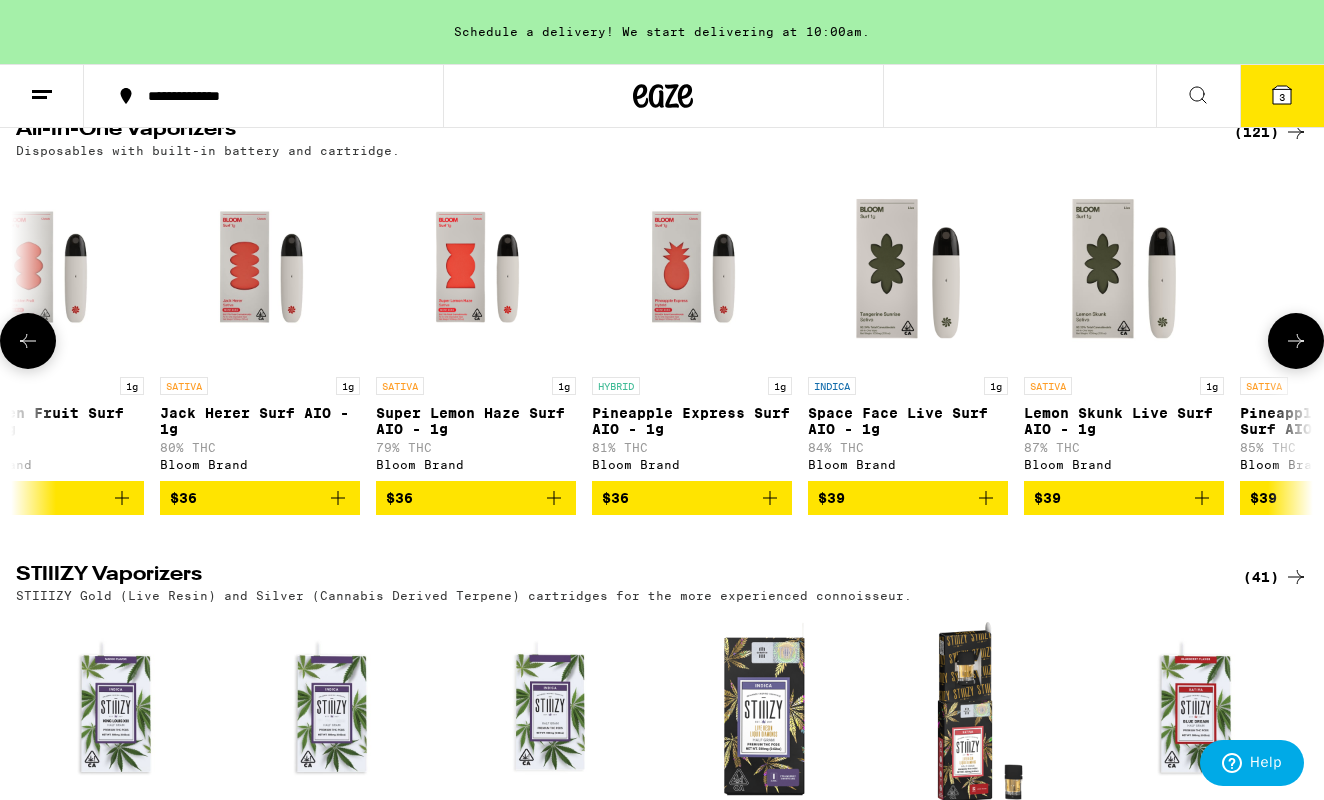 click 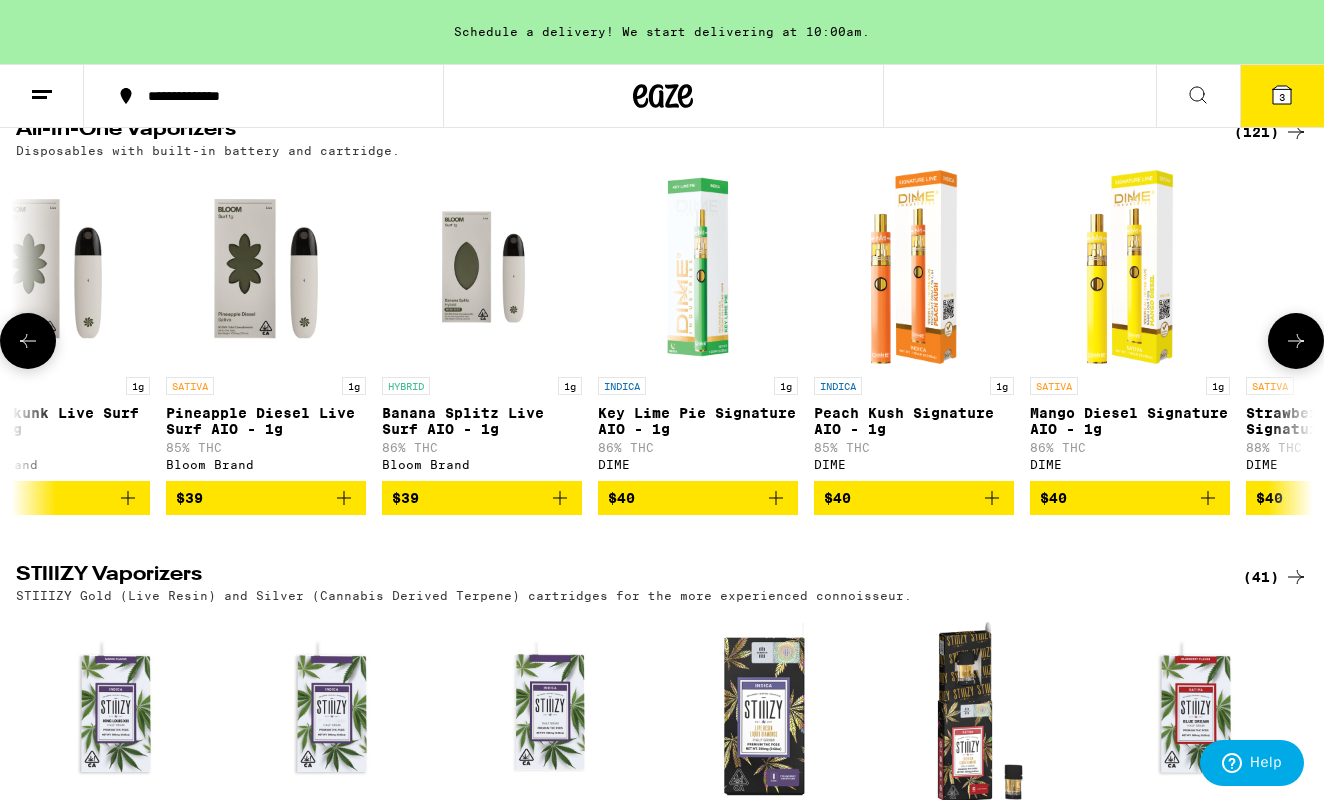 click 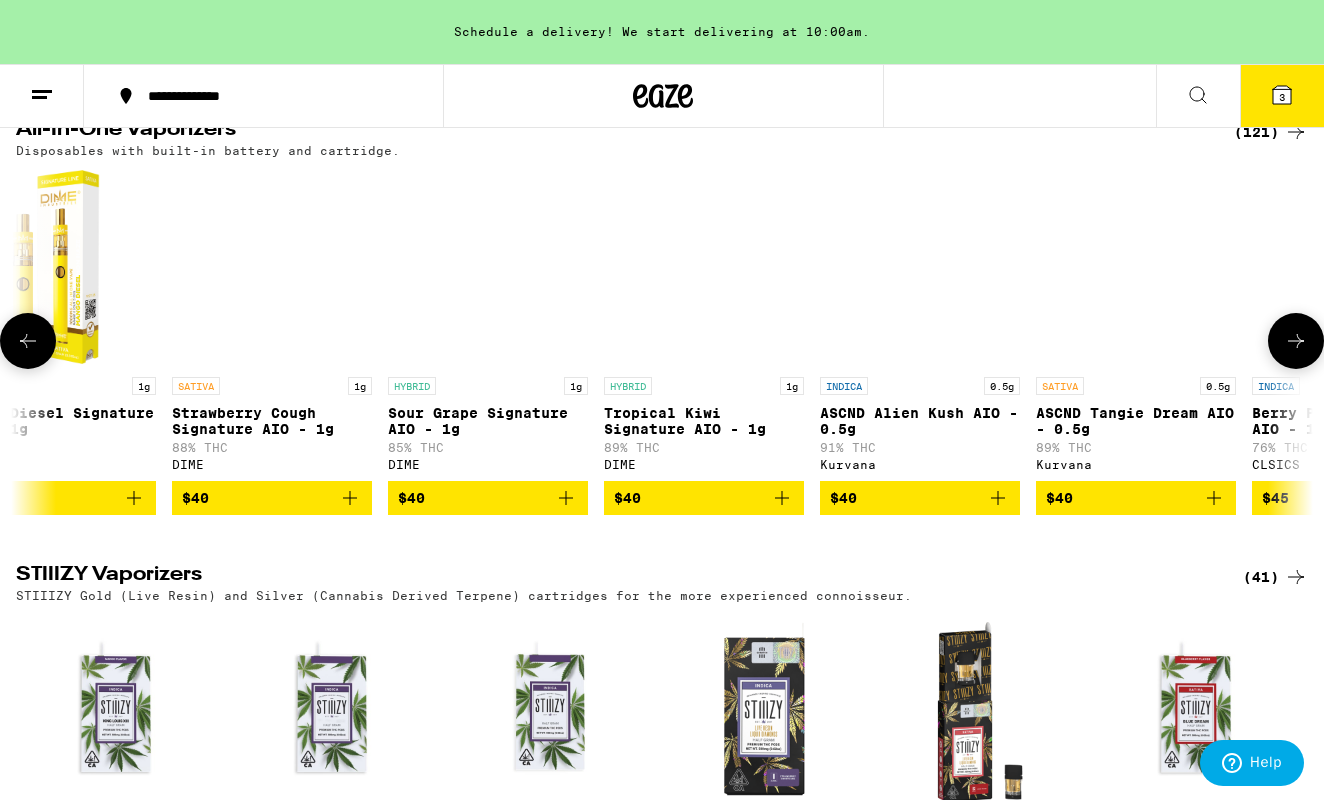 click 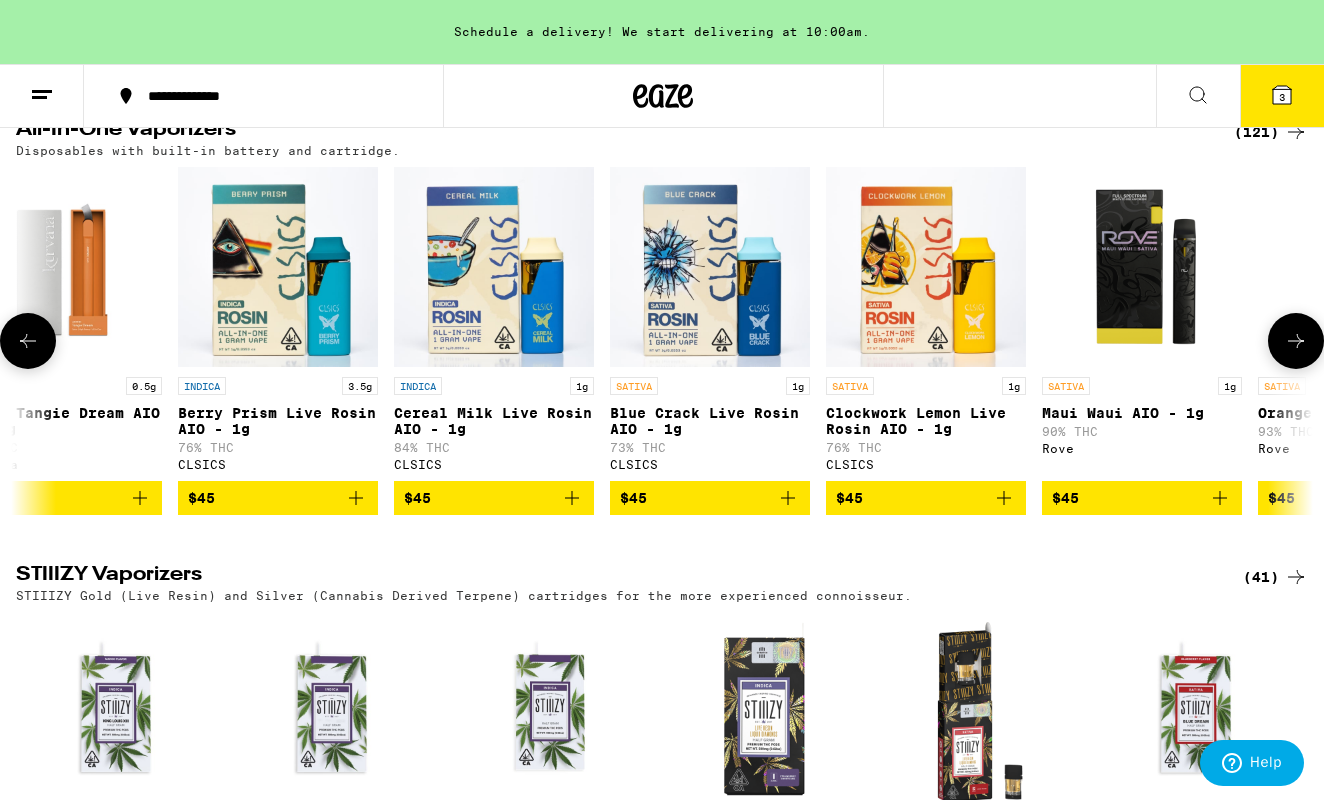 click 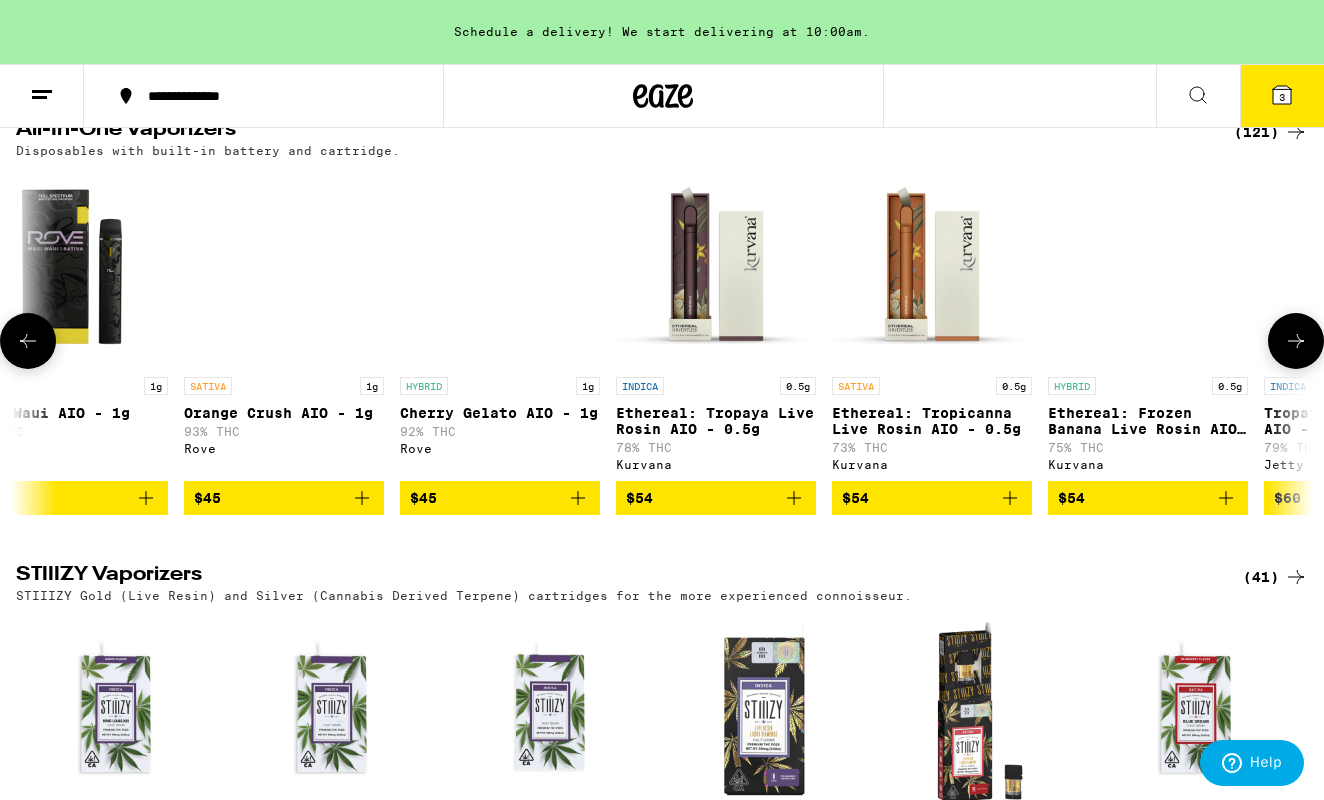 click 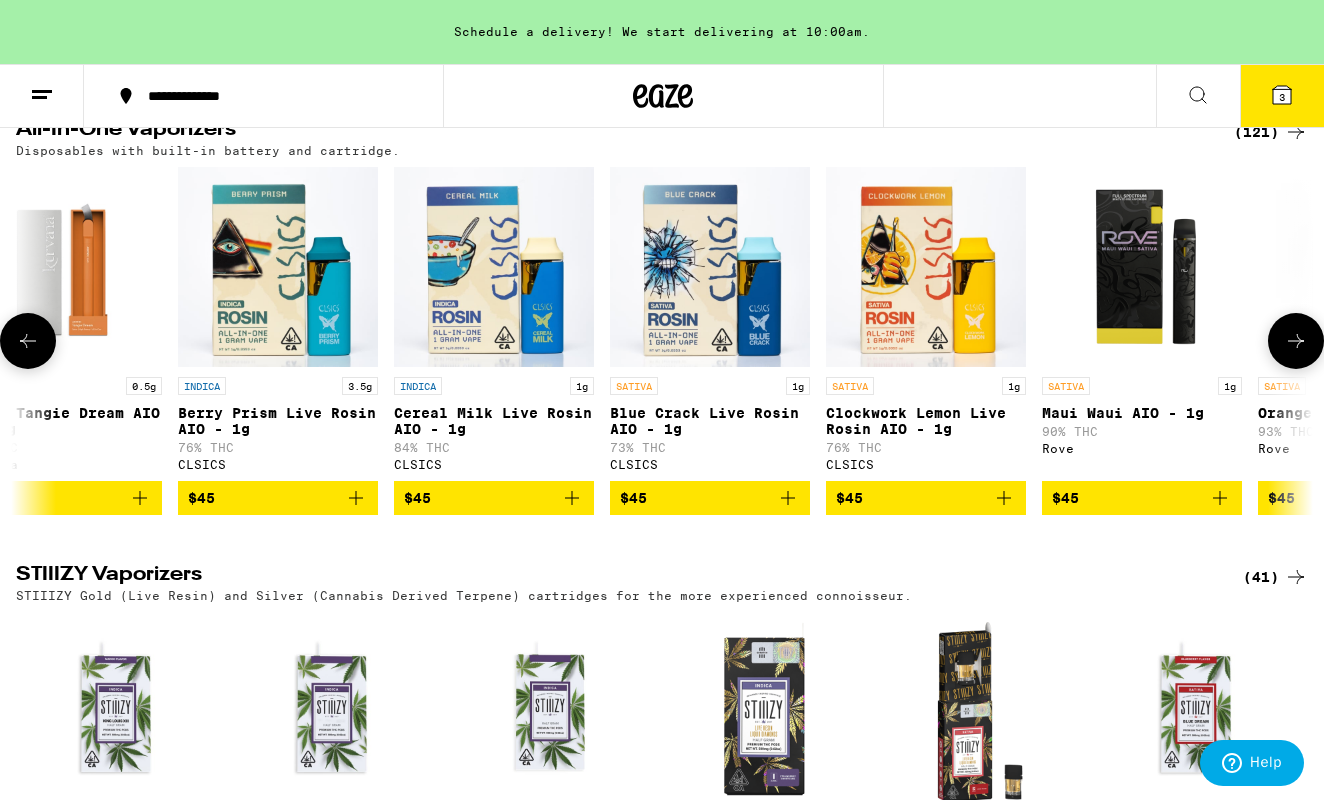 click 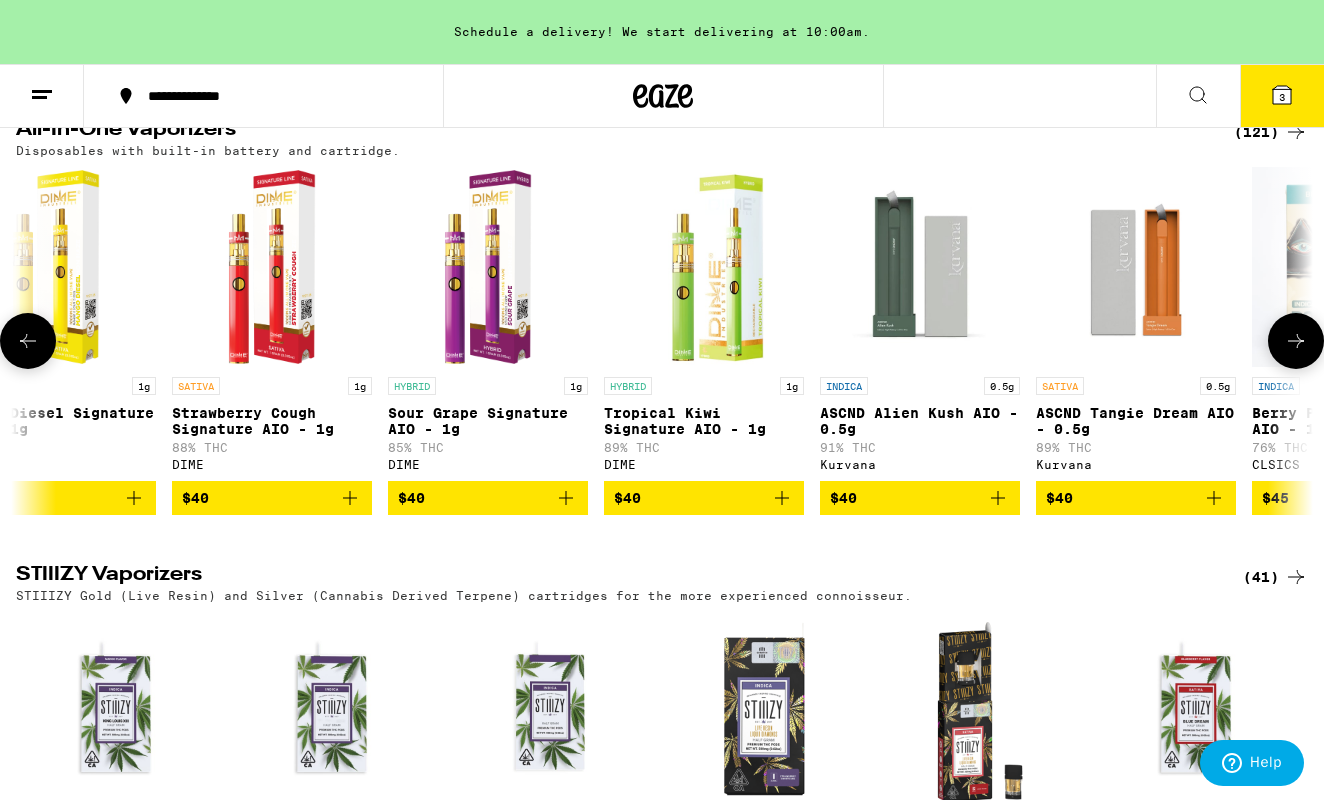 click 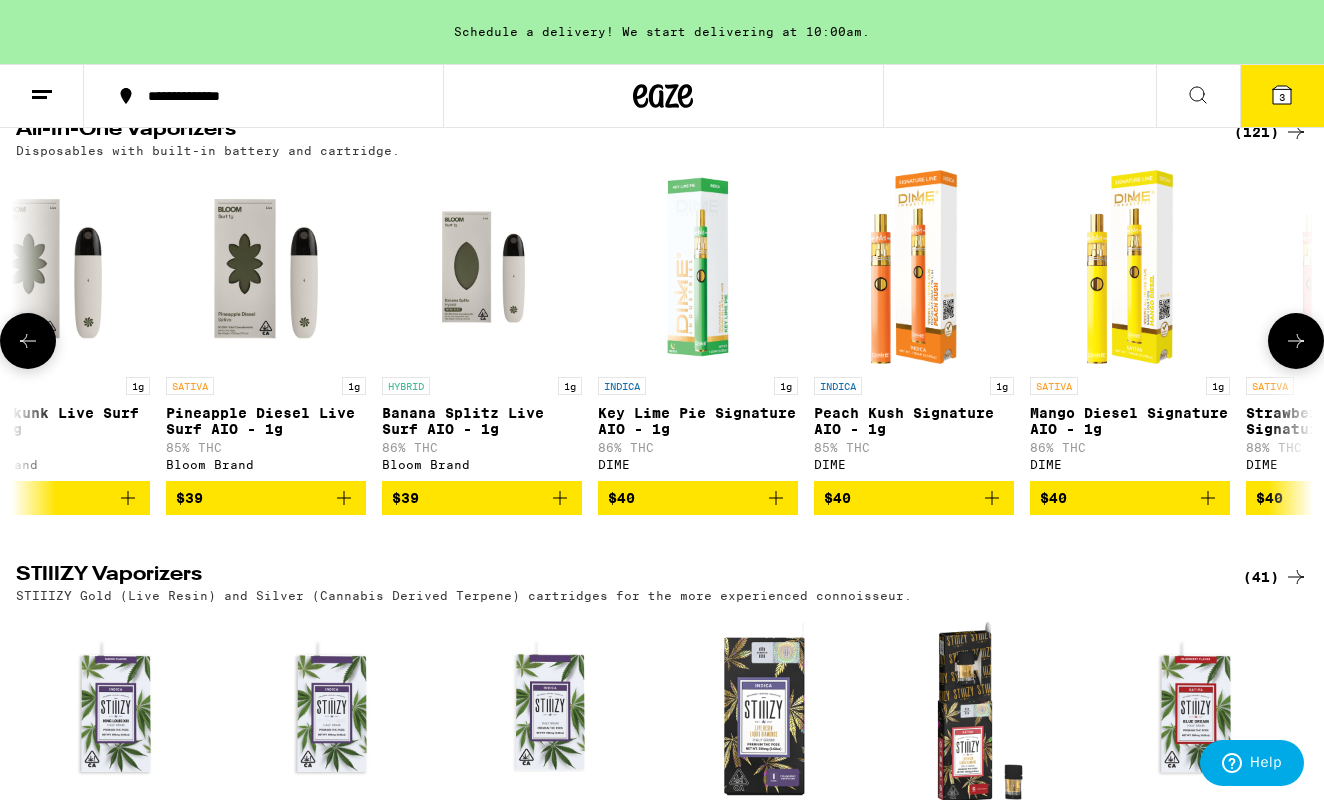 click 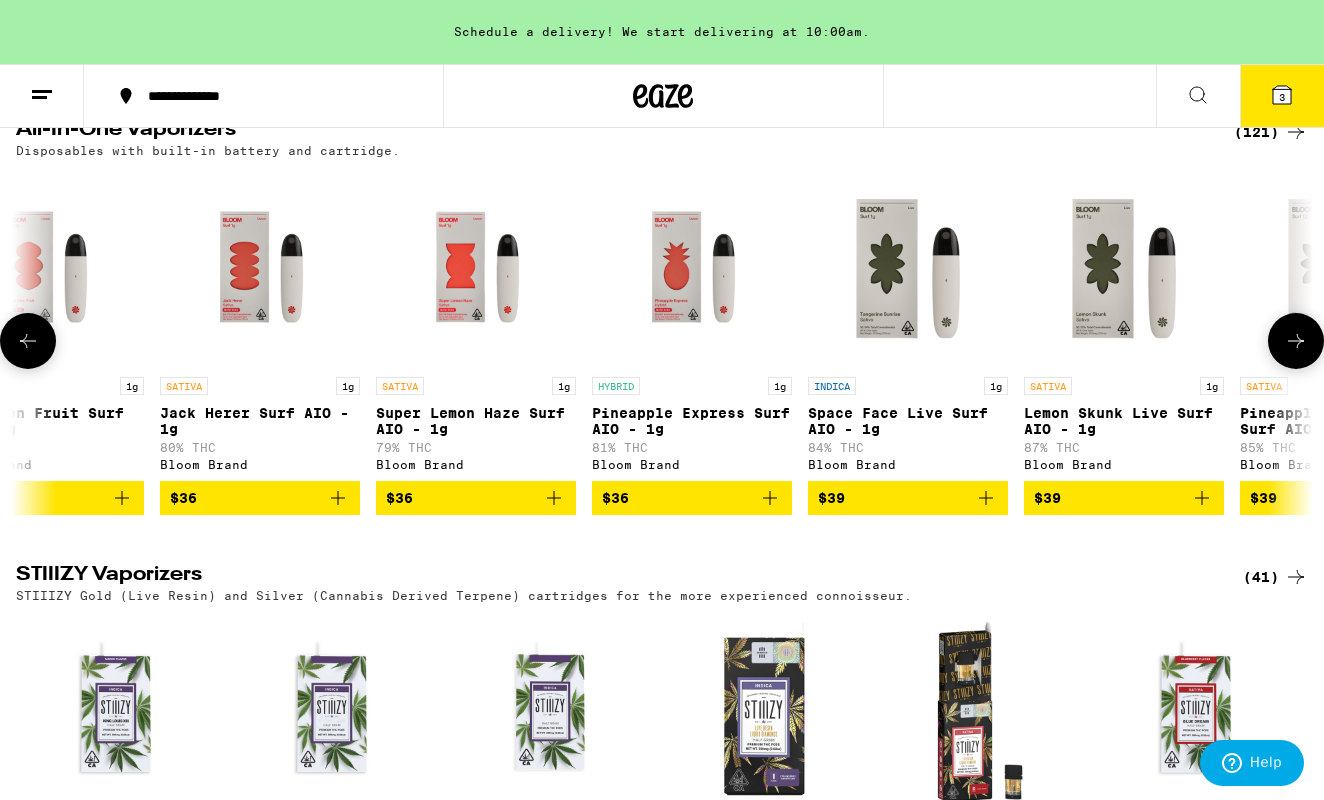 click 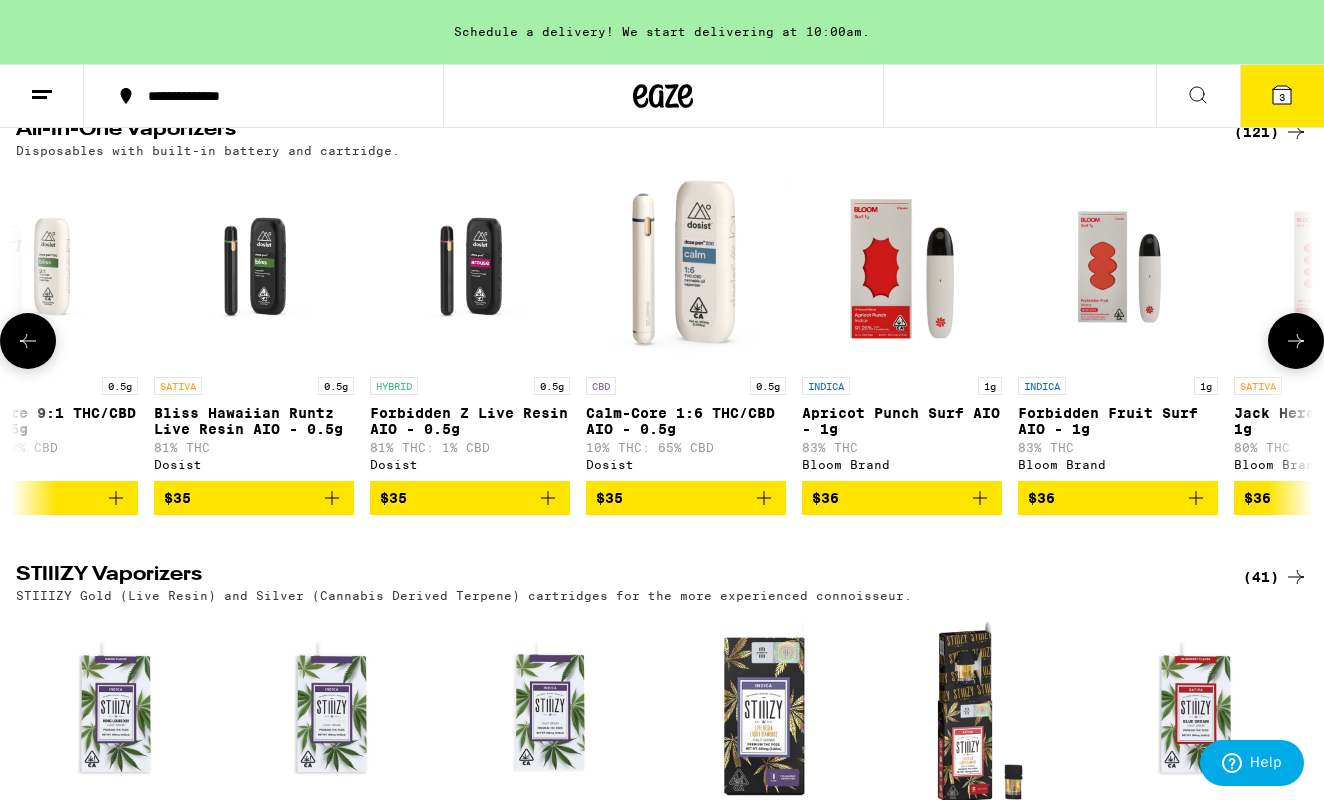 click 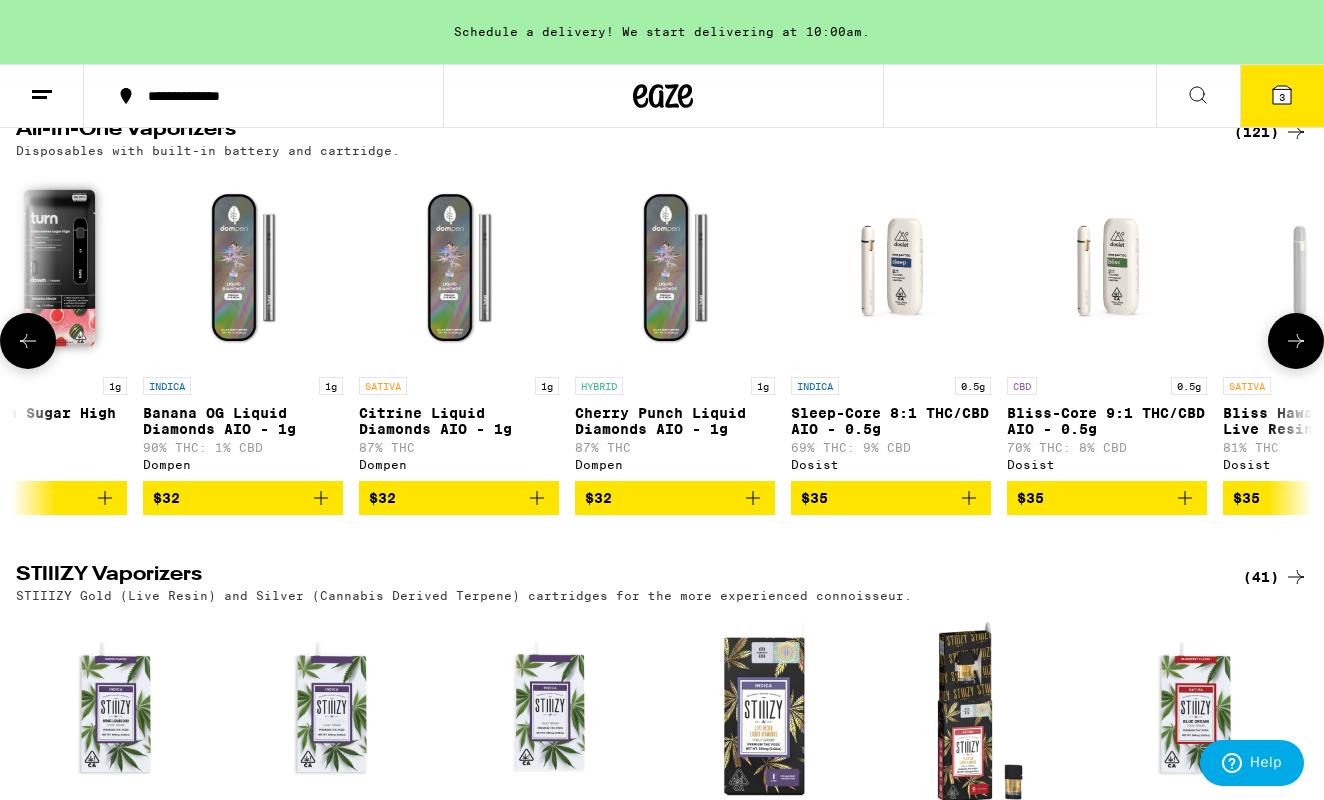 click 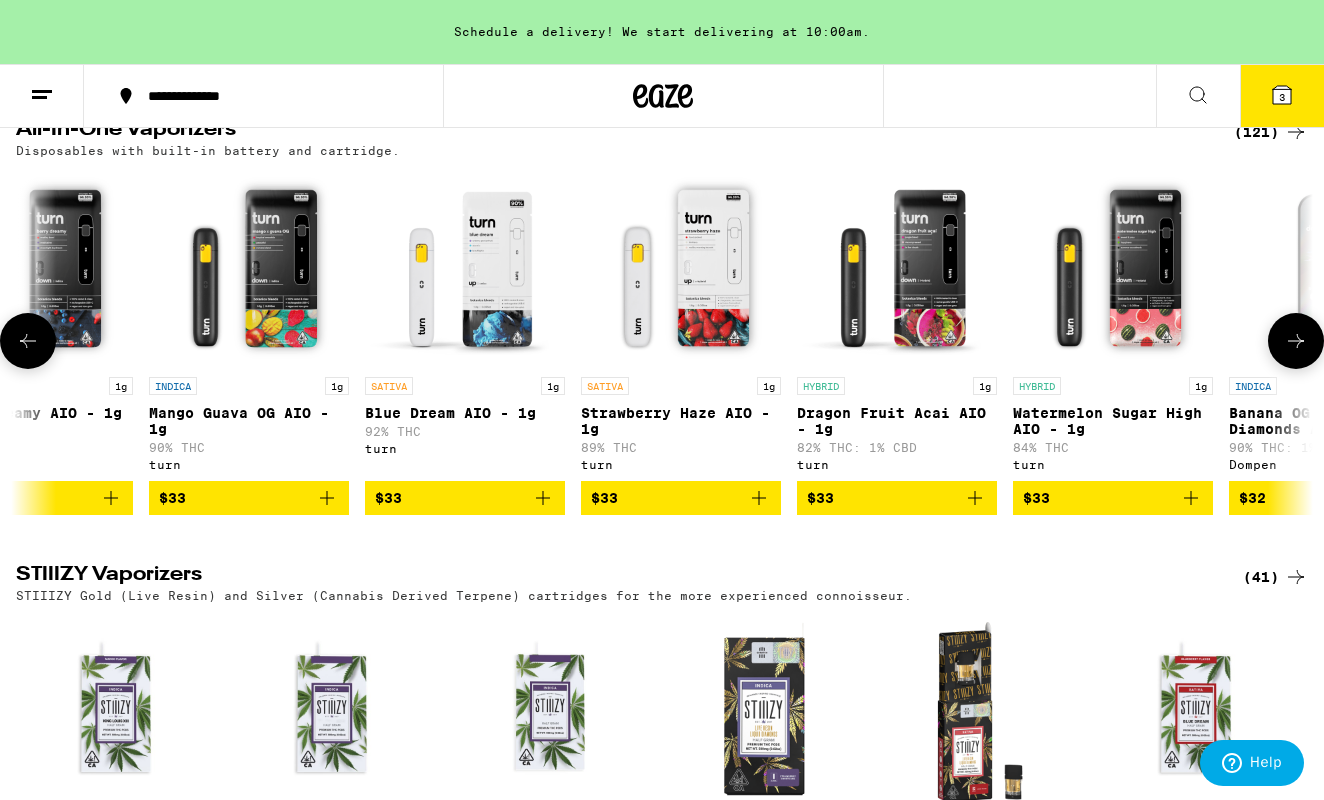click 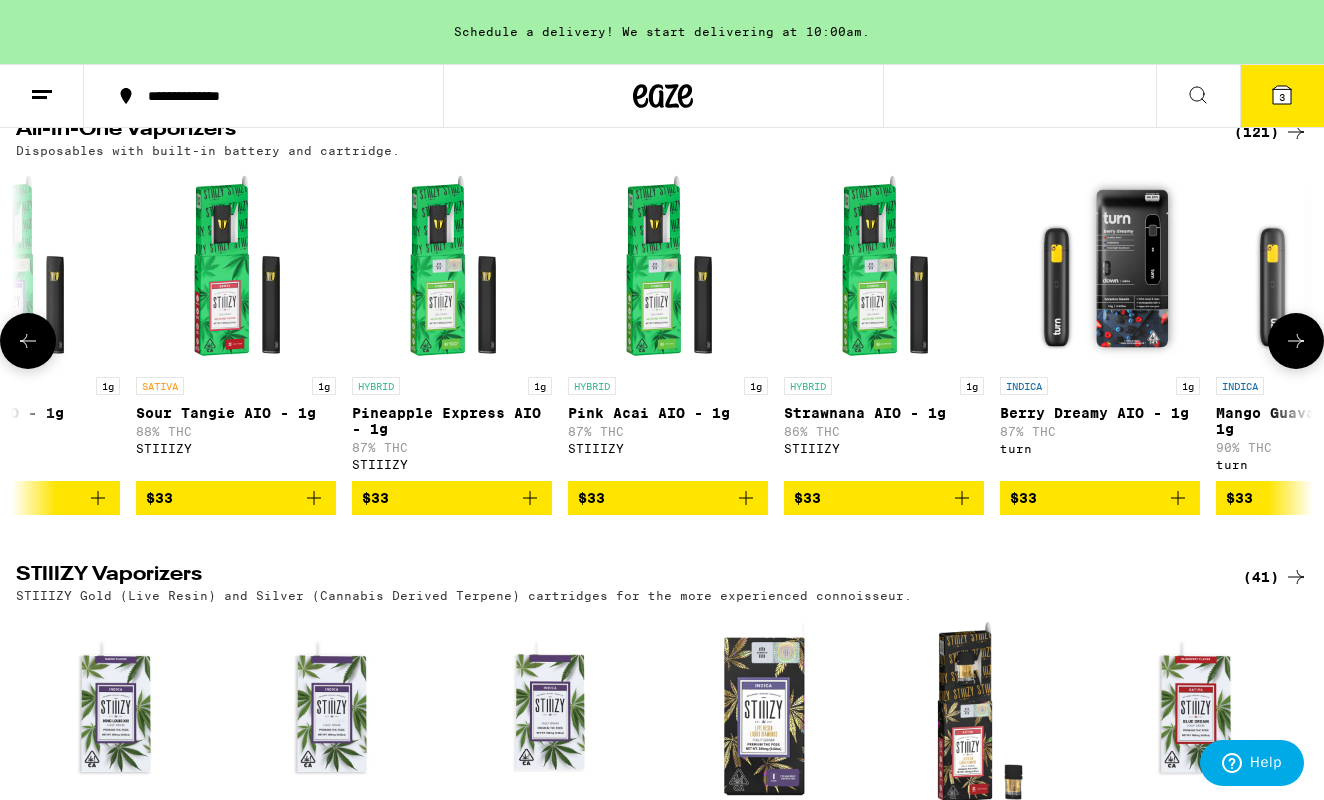 click 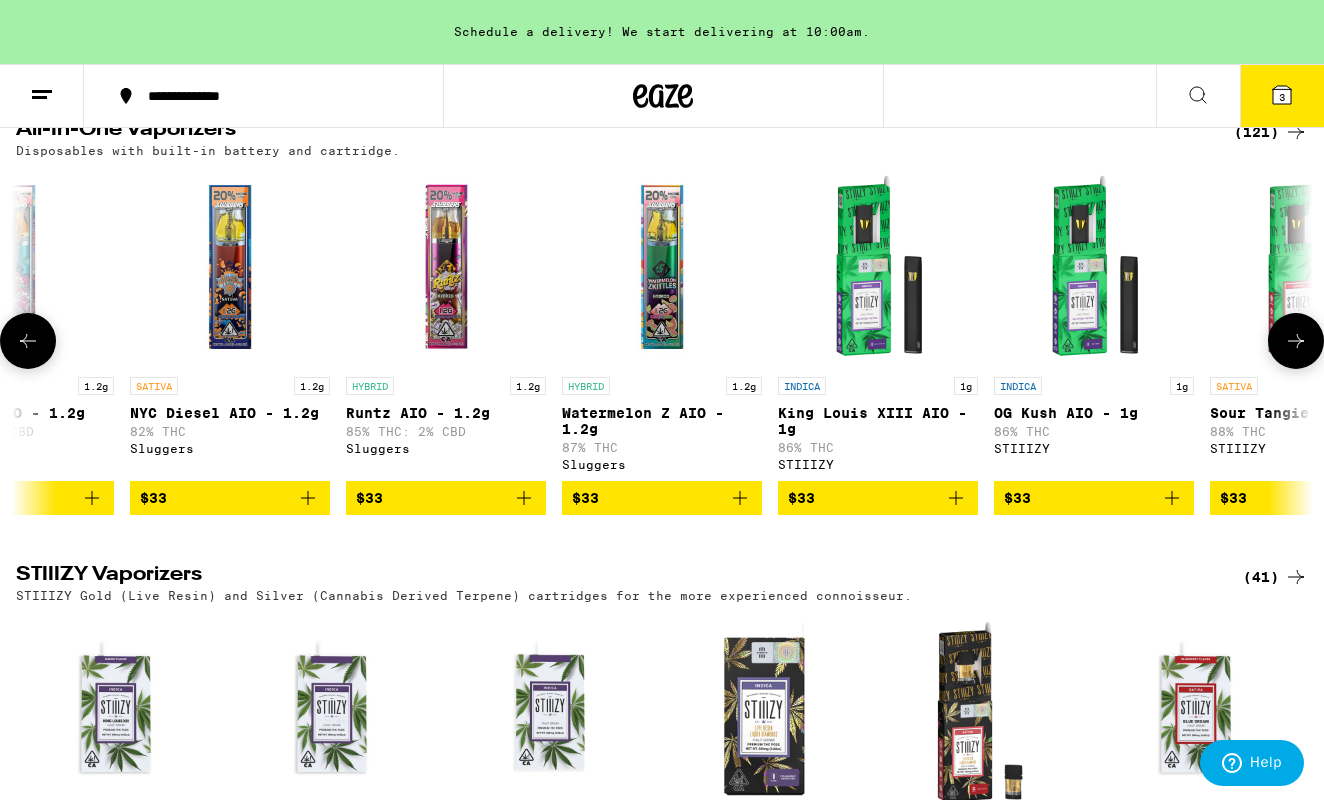 click 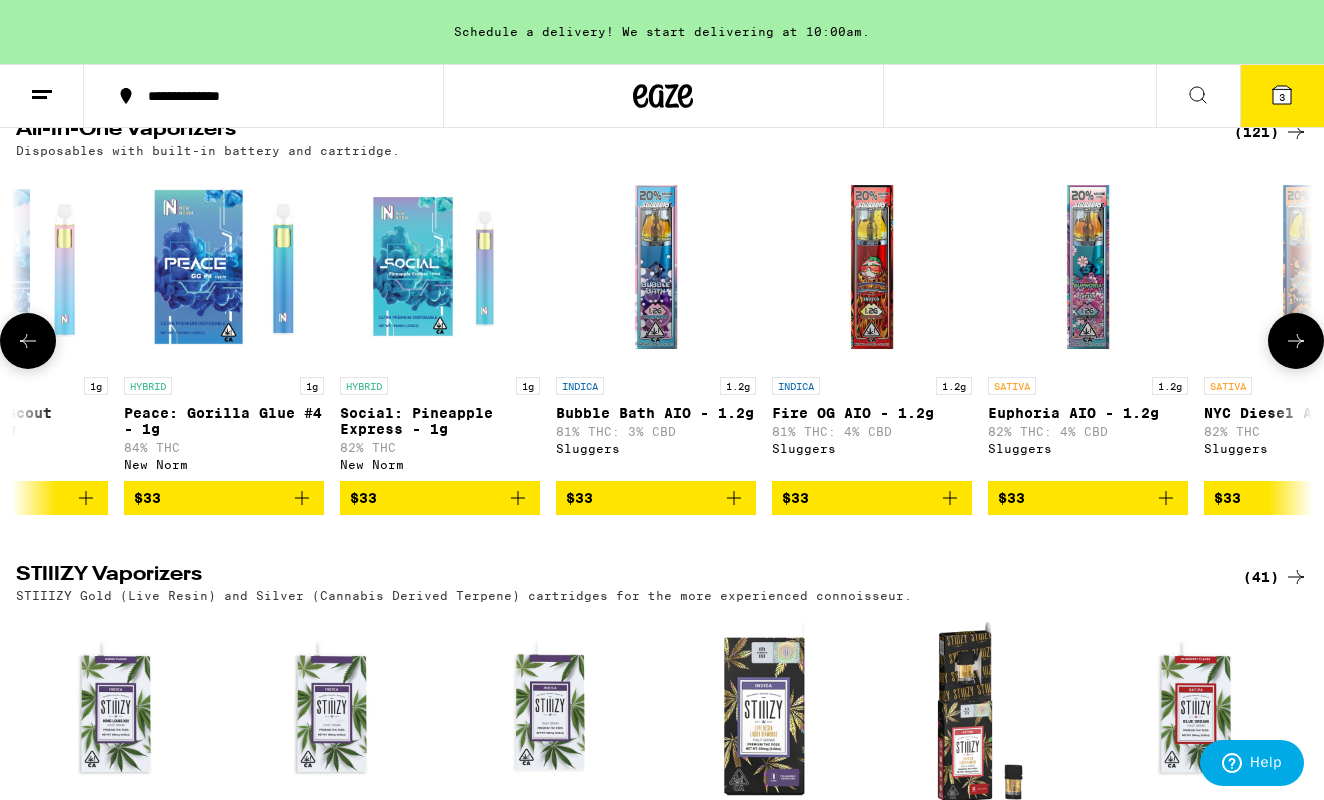 click 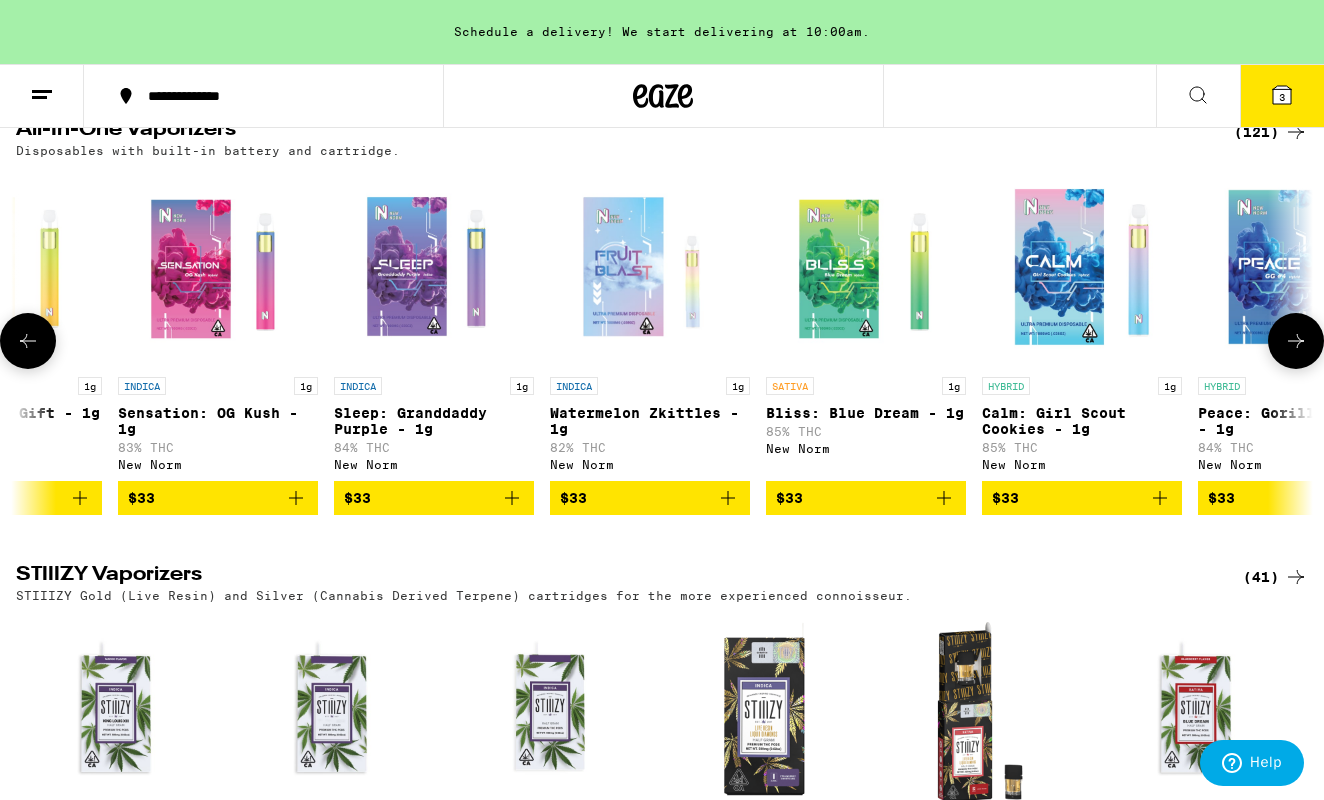 click 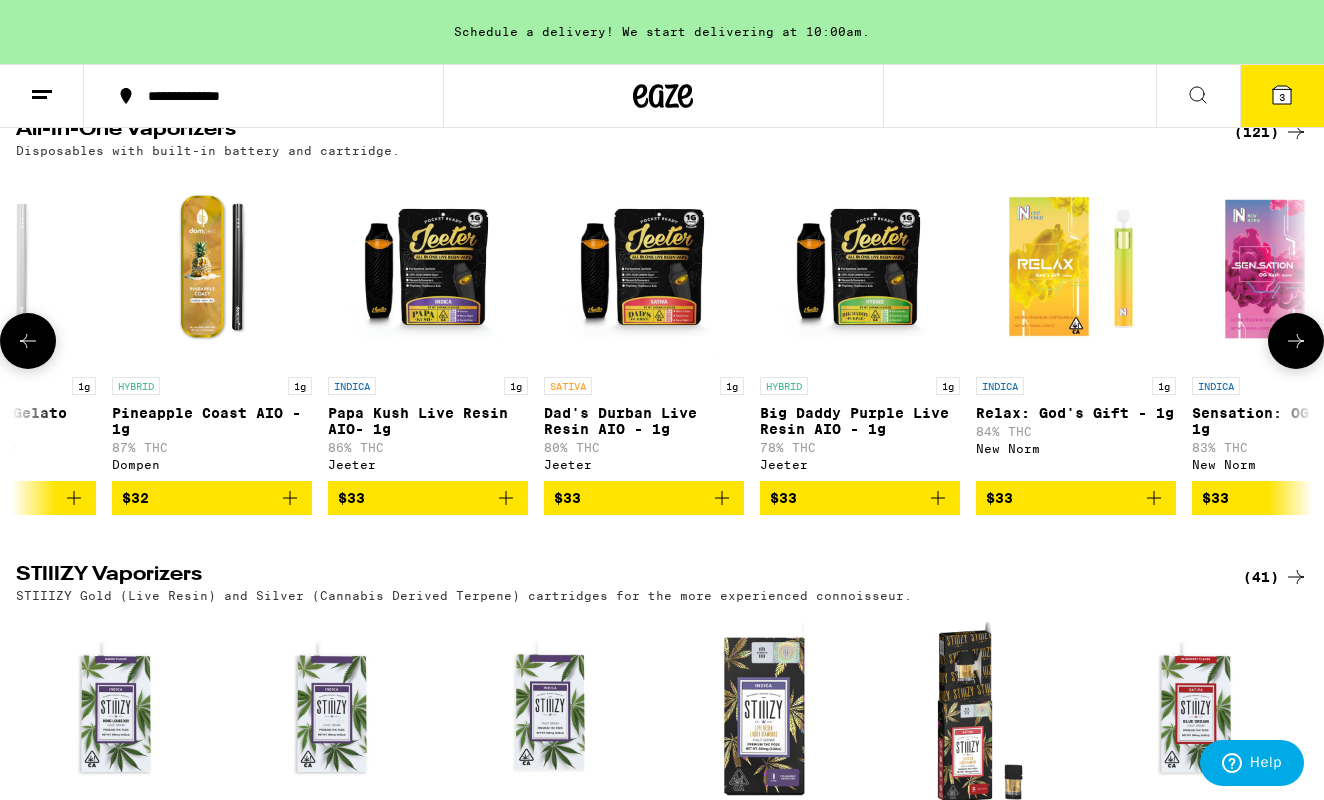 click 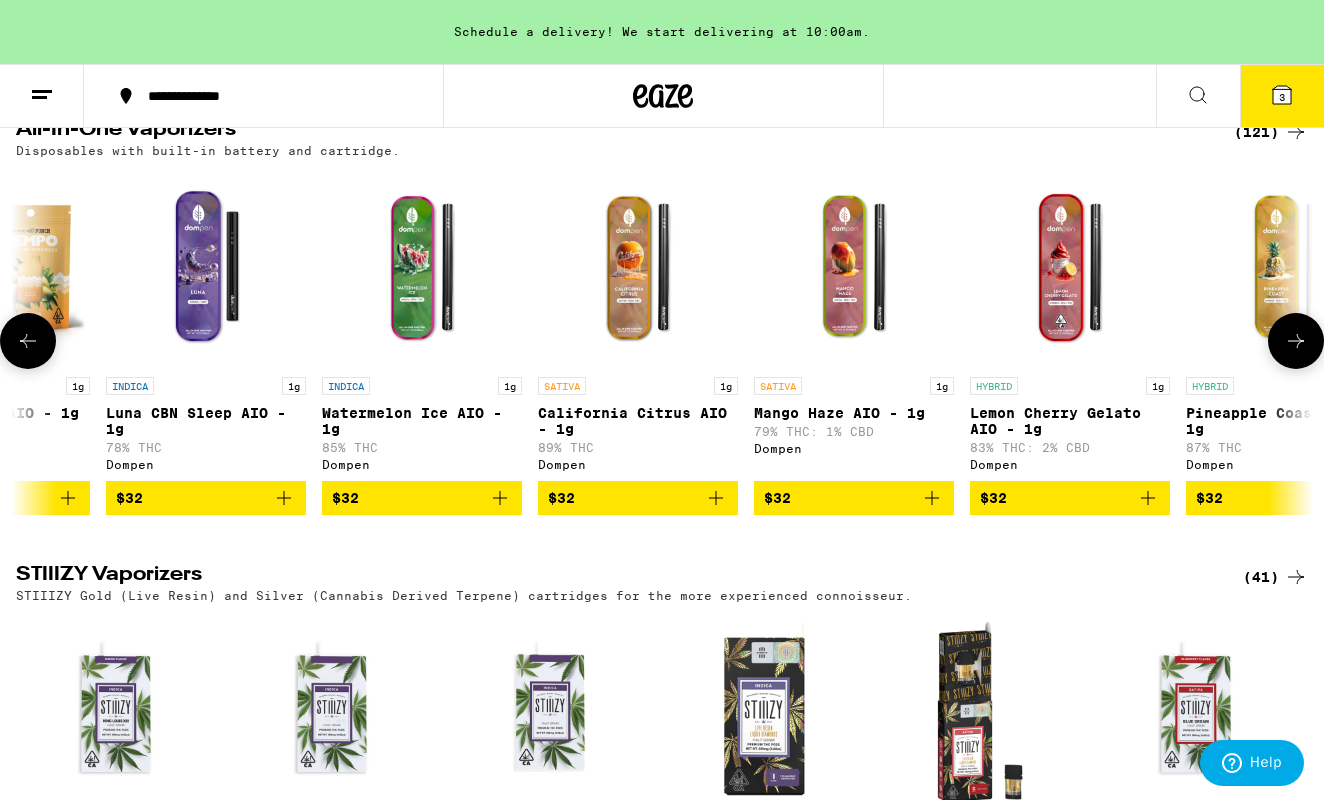 click 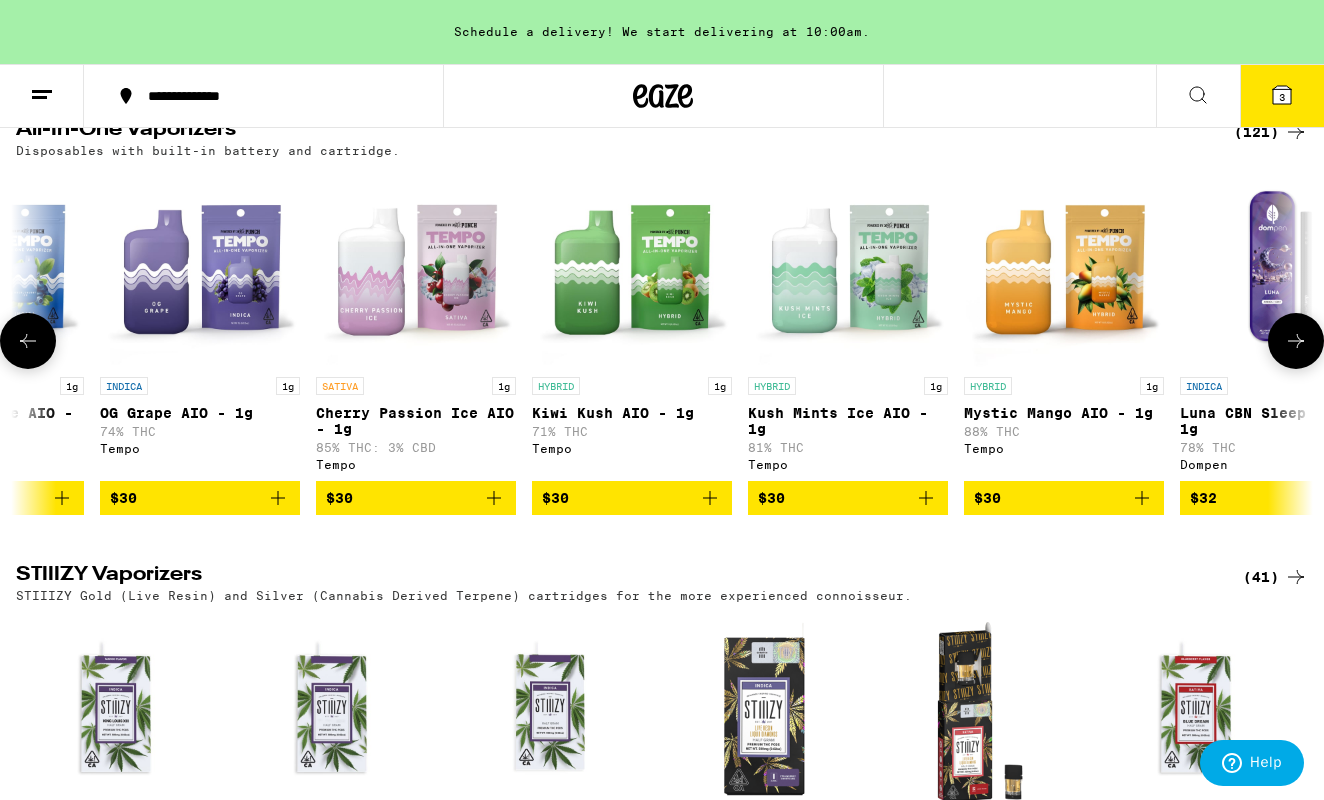 click 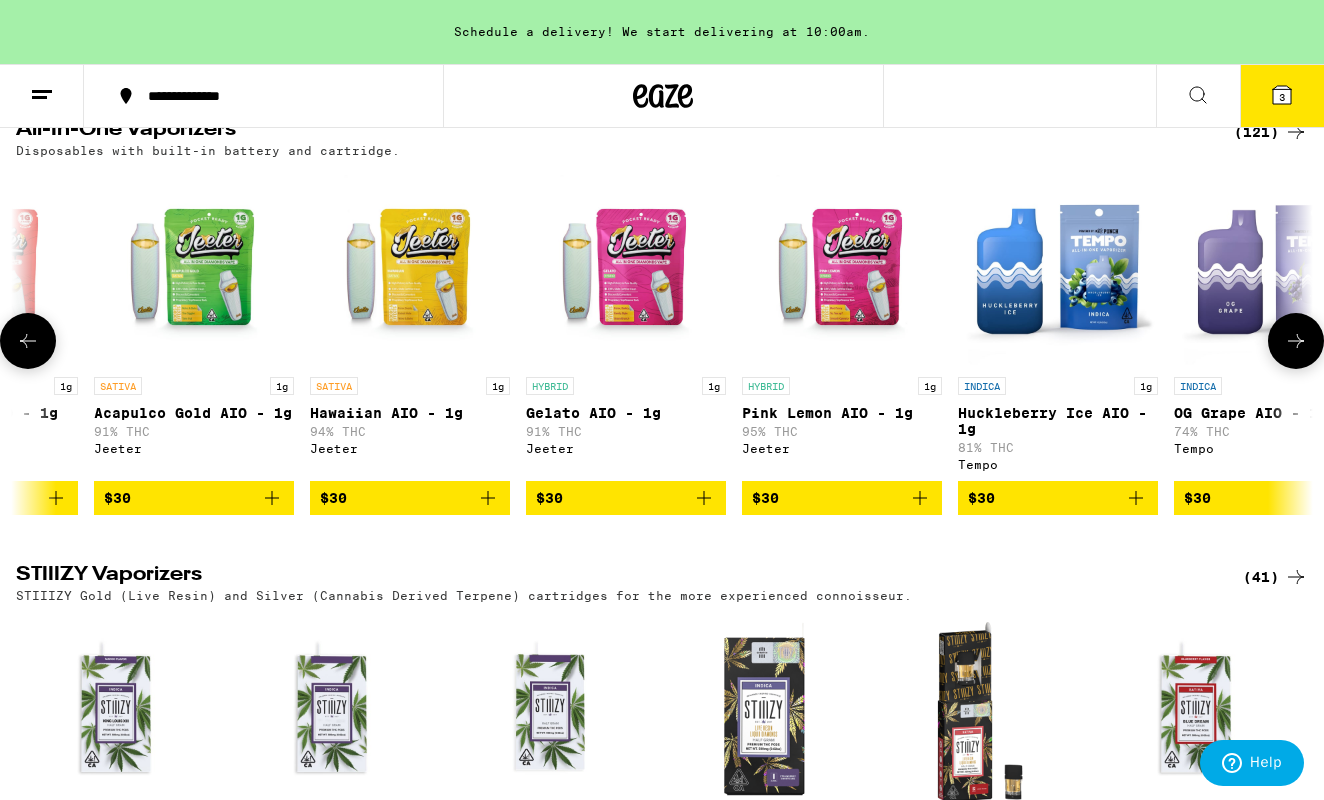 click 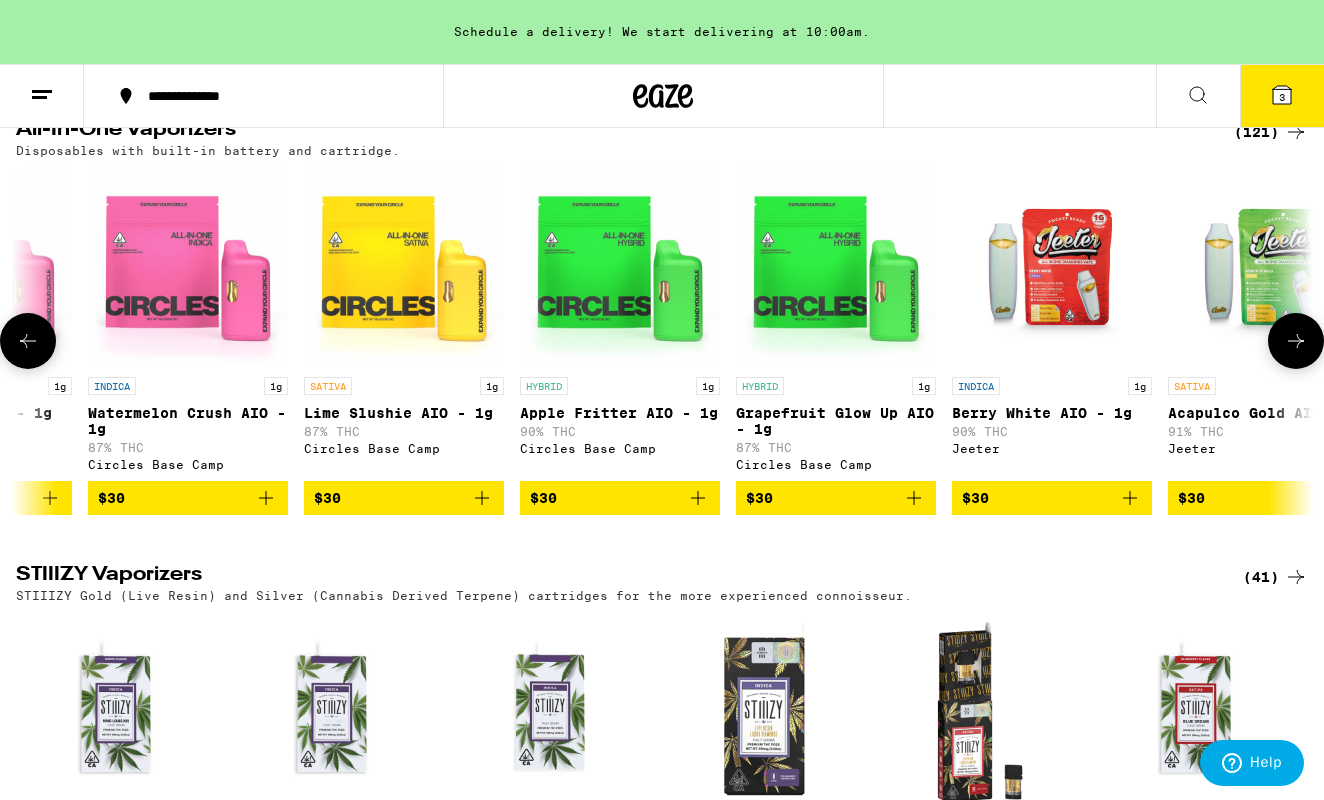 click 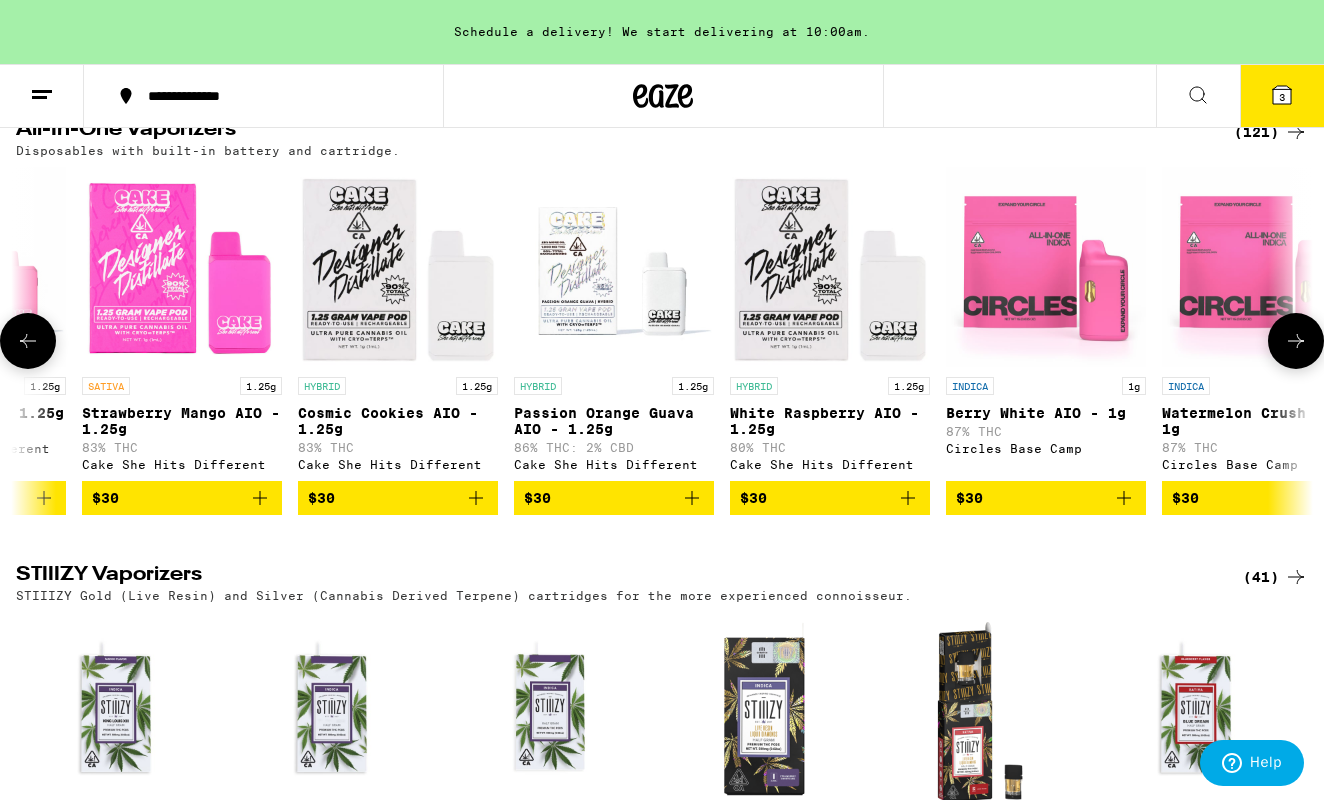 click 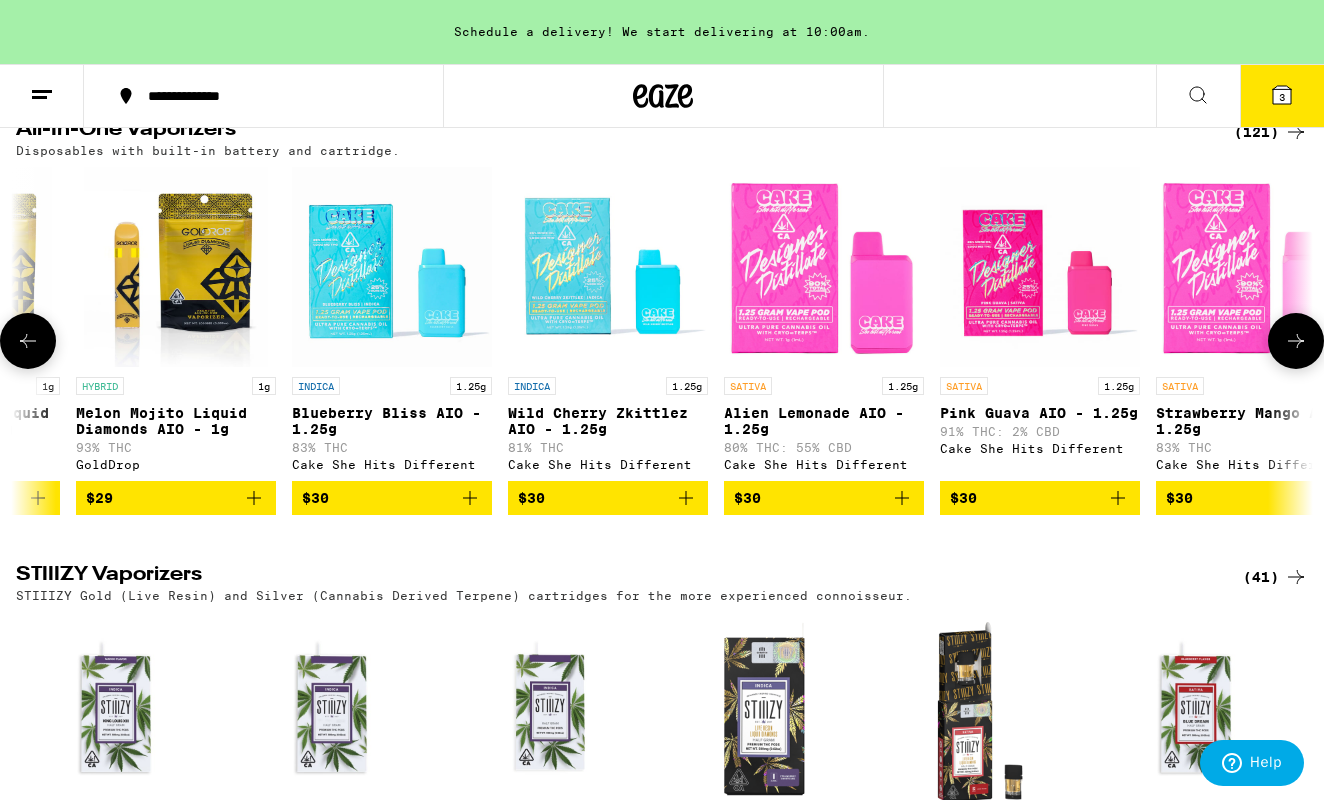 click 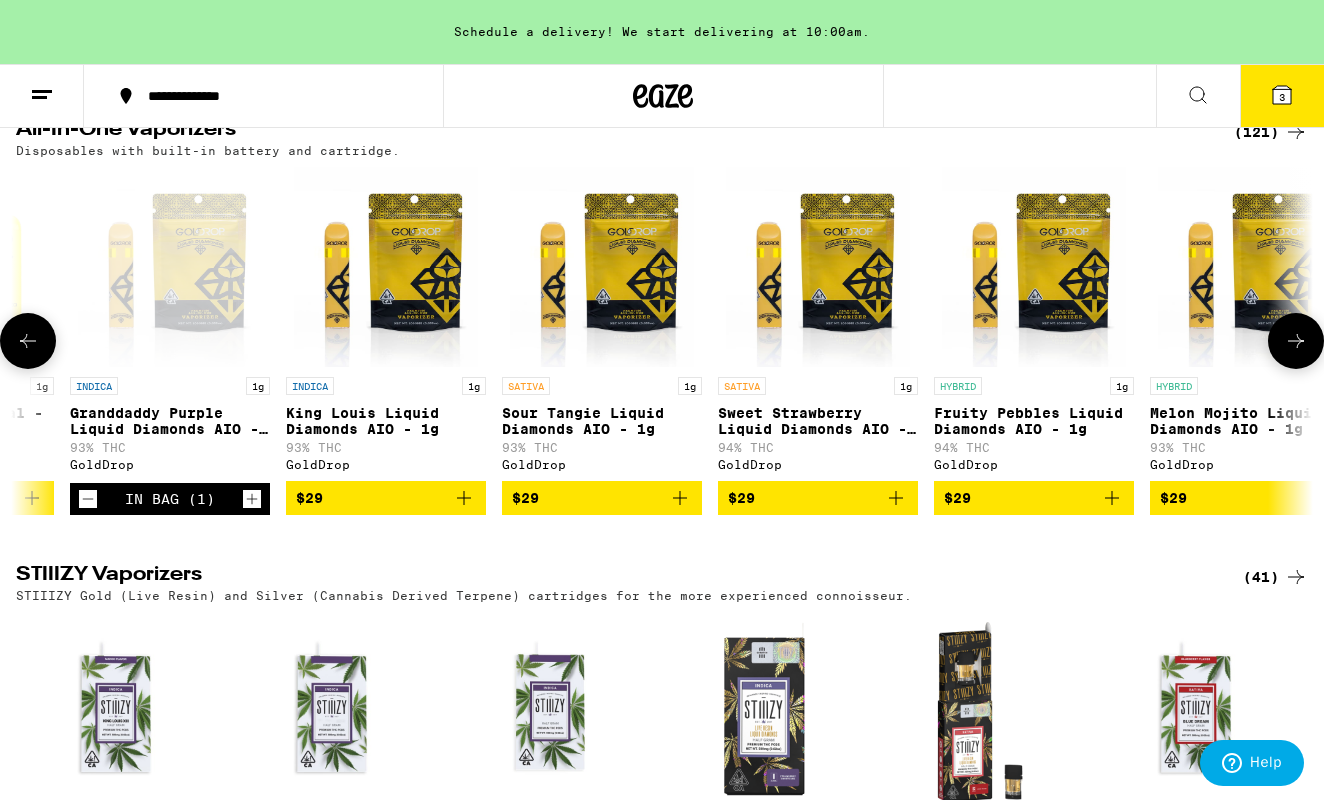 click 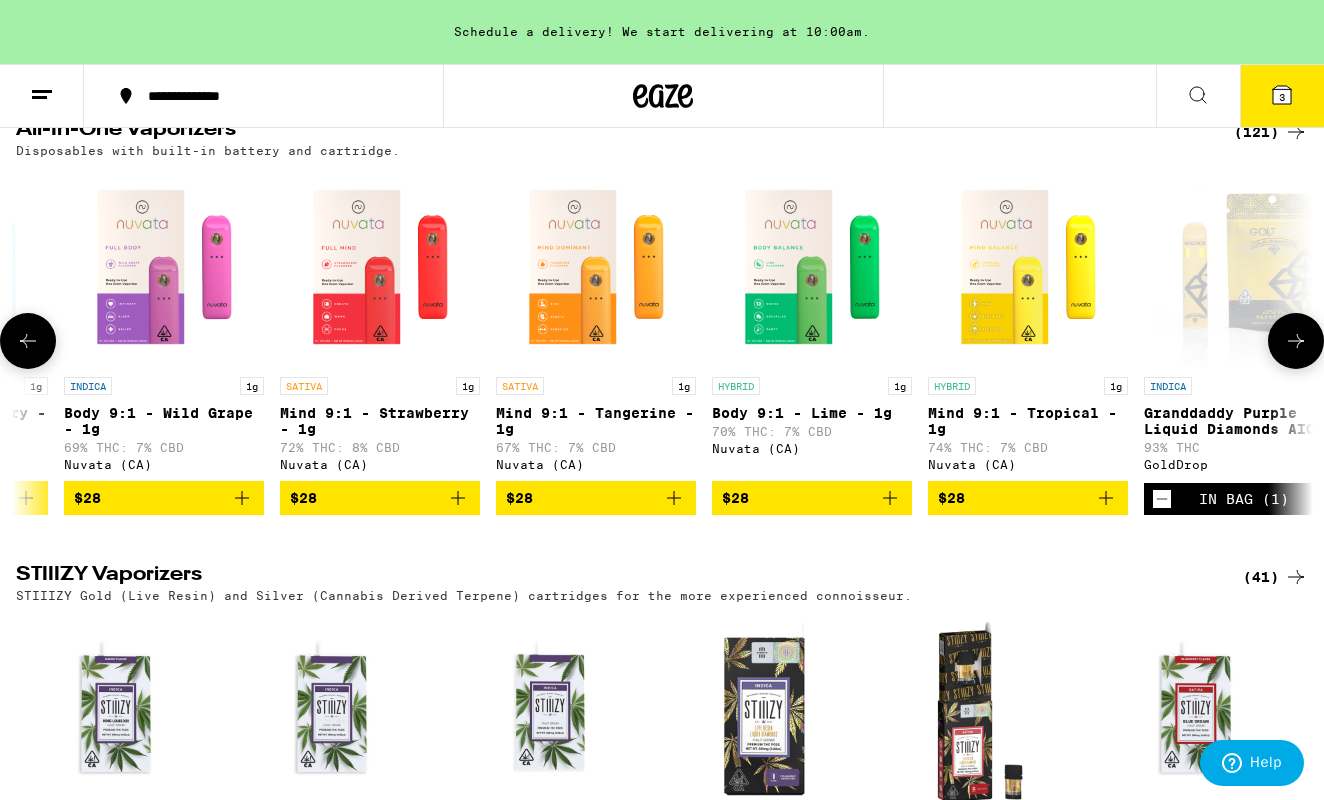 click 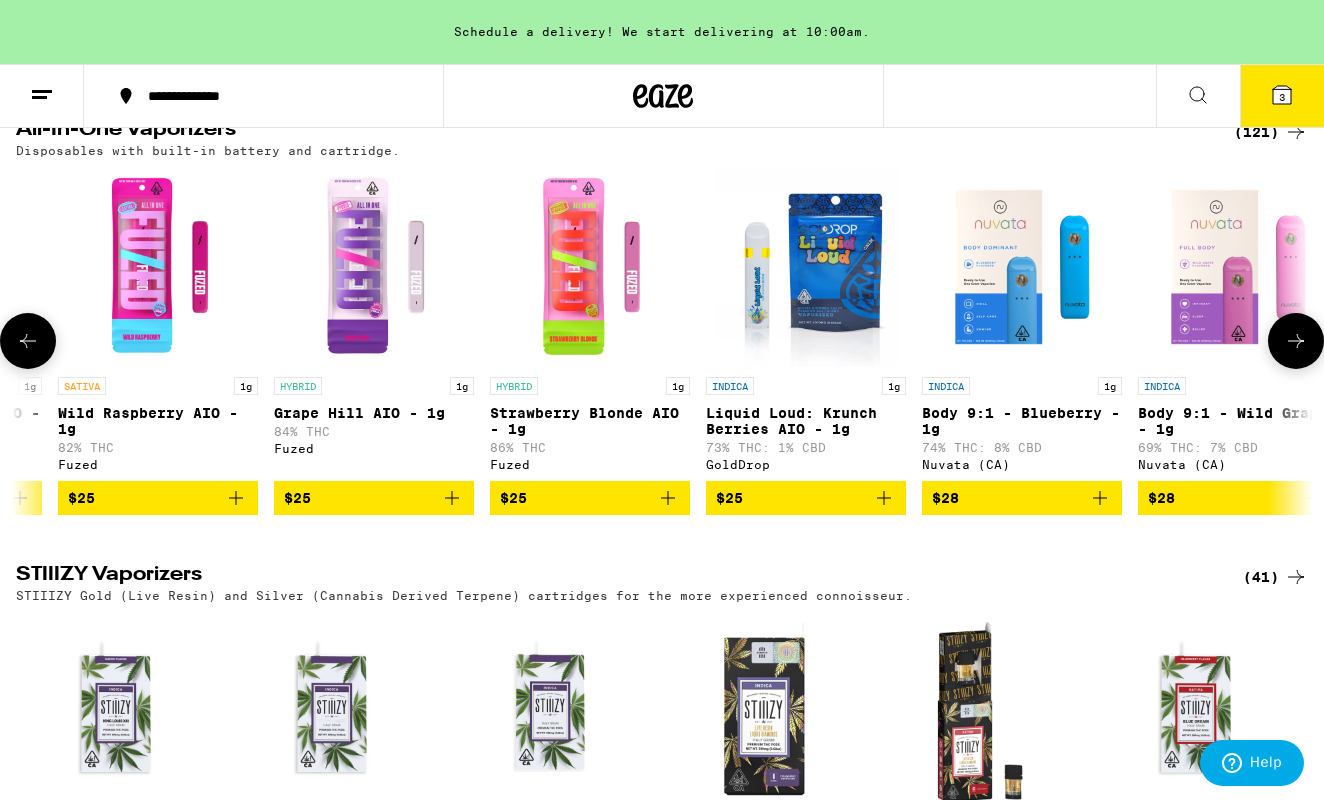click 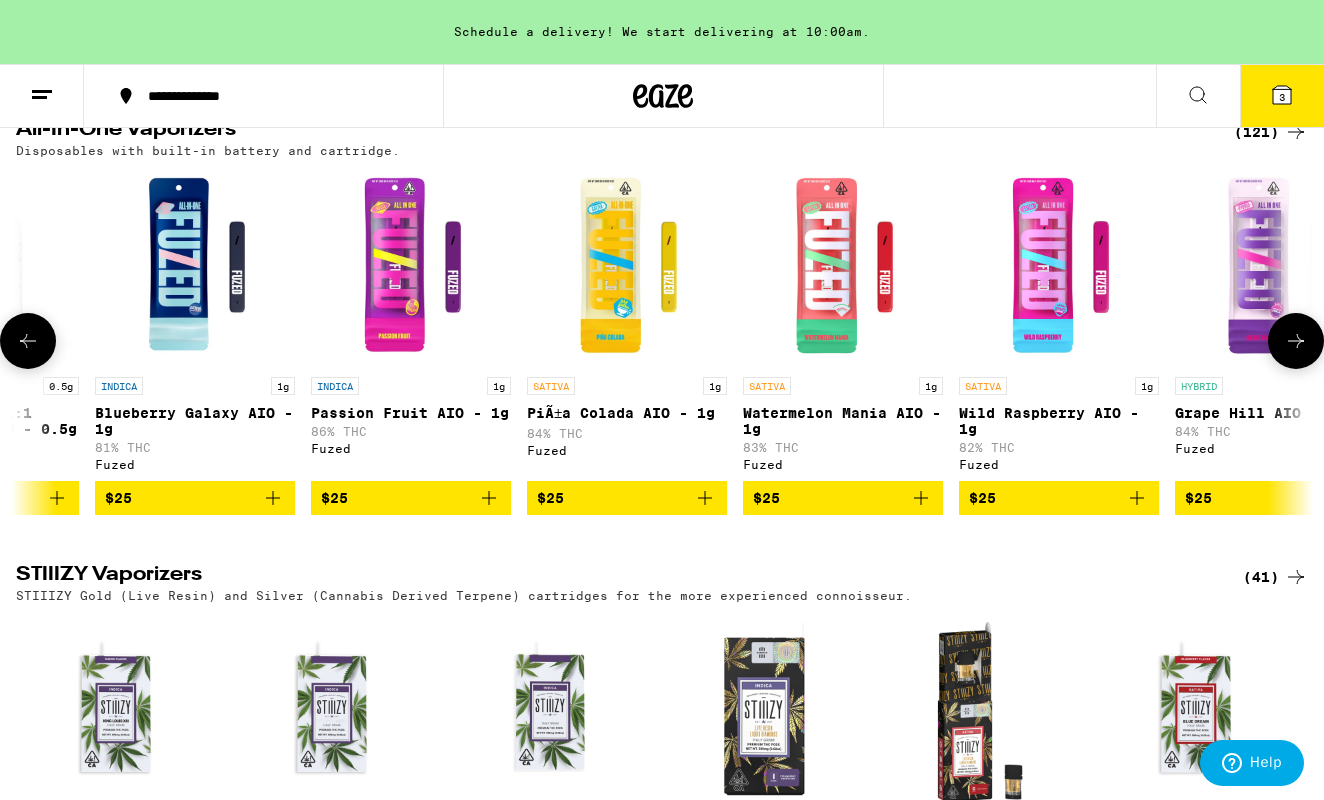 scroll, scrollTop: 0, scrollLeft: 0, axis: both 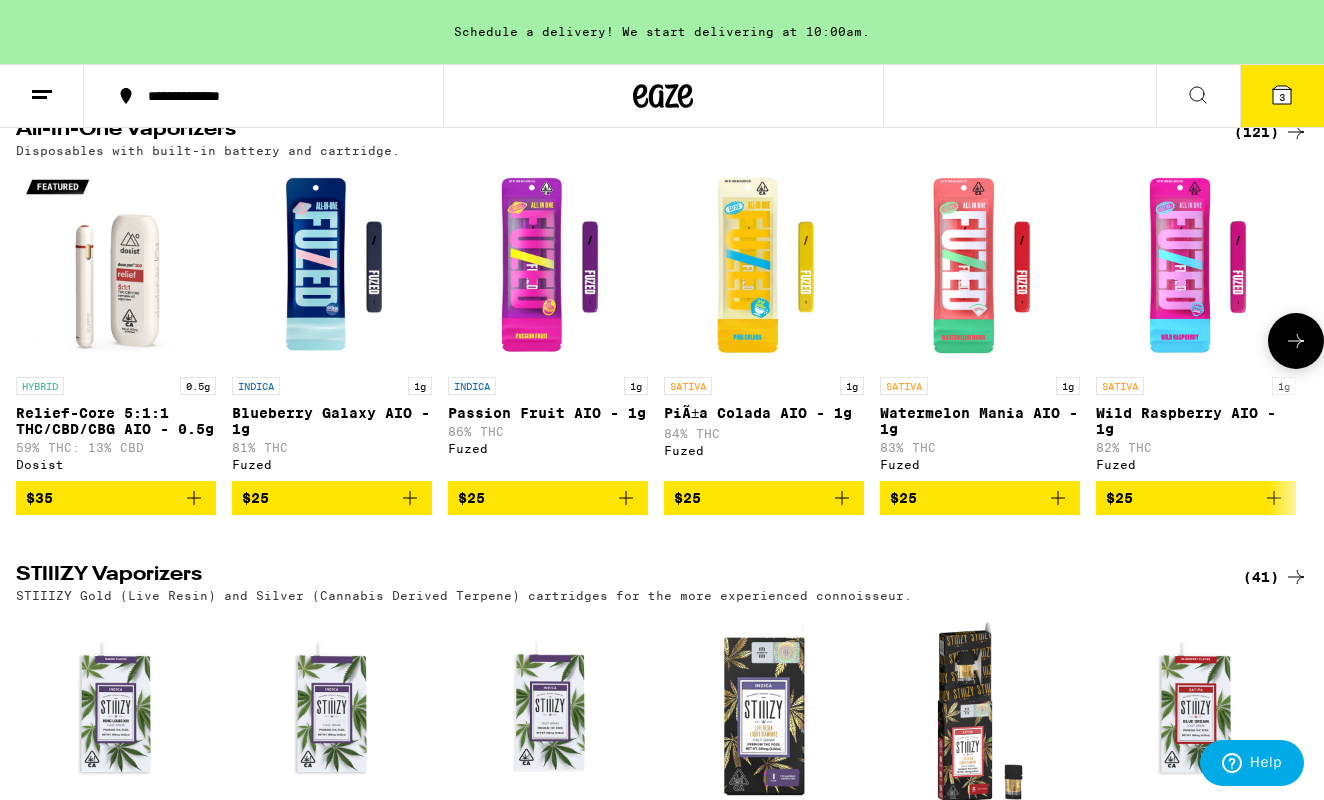 click at bounding box center [28, 341] 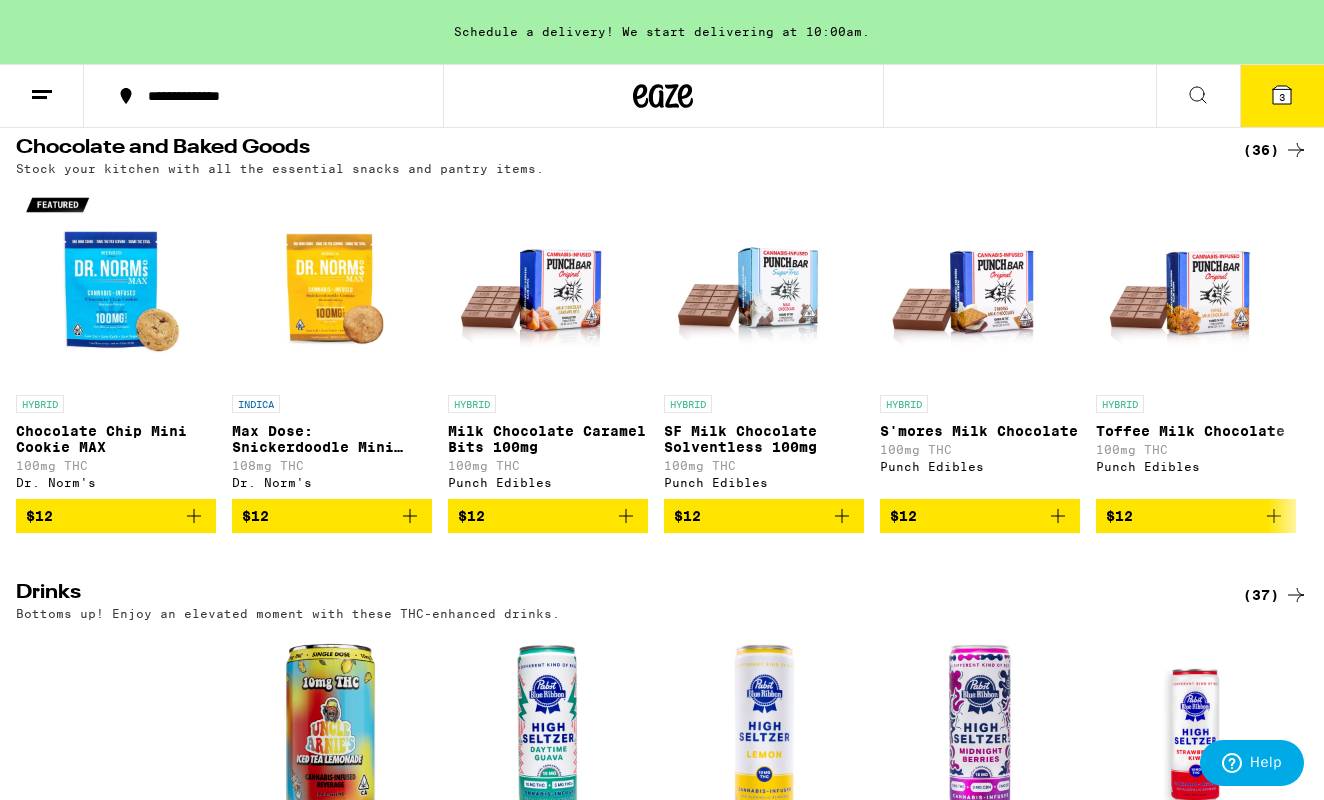 scroll, scrollTop: 6017, scrollLeft: 0, axis: vertical 